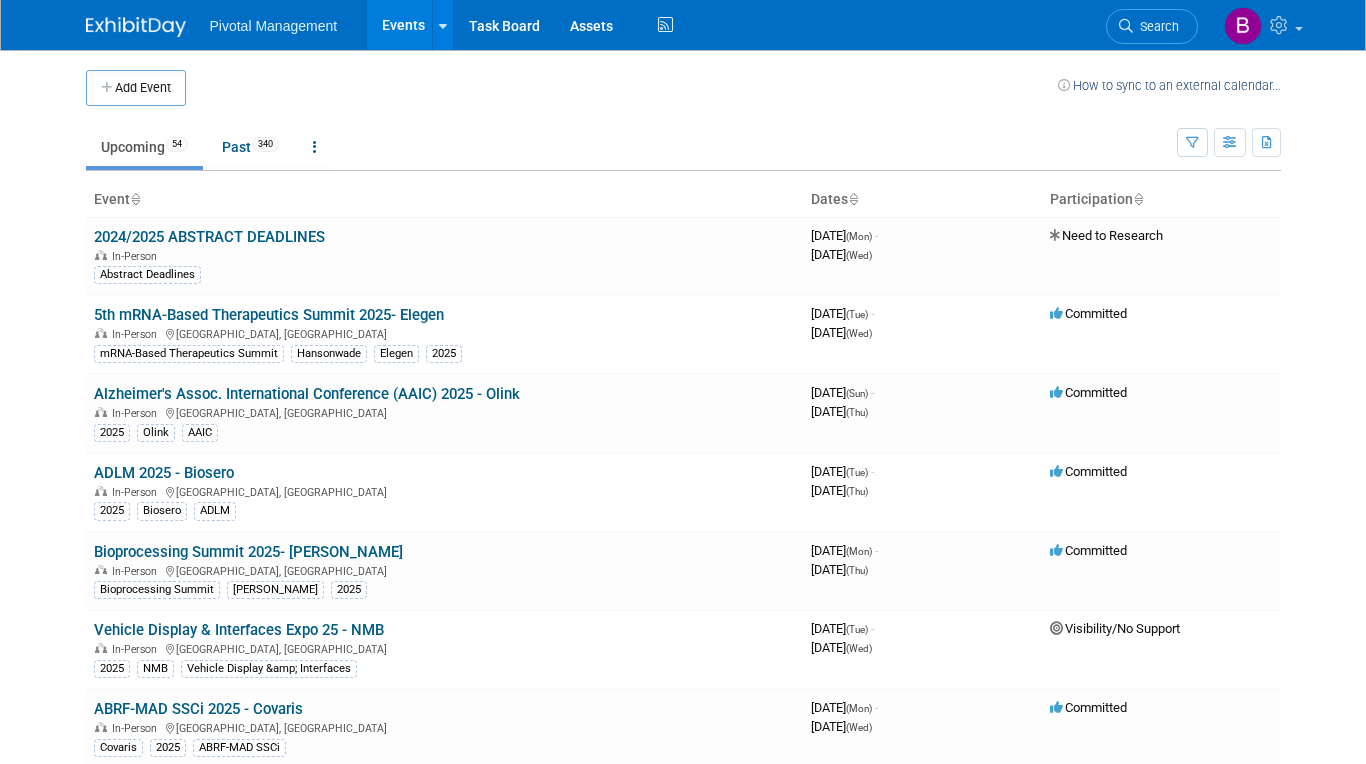 scroll, scrollTop: 0, scrollLeft: 0, axis: both 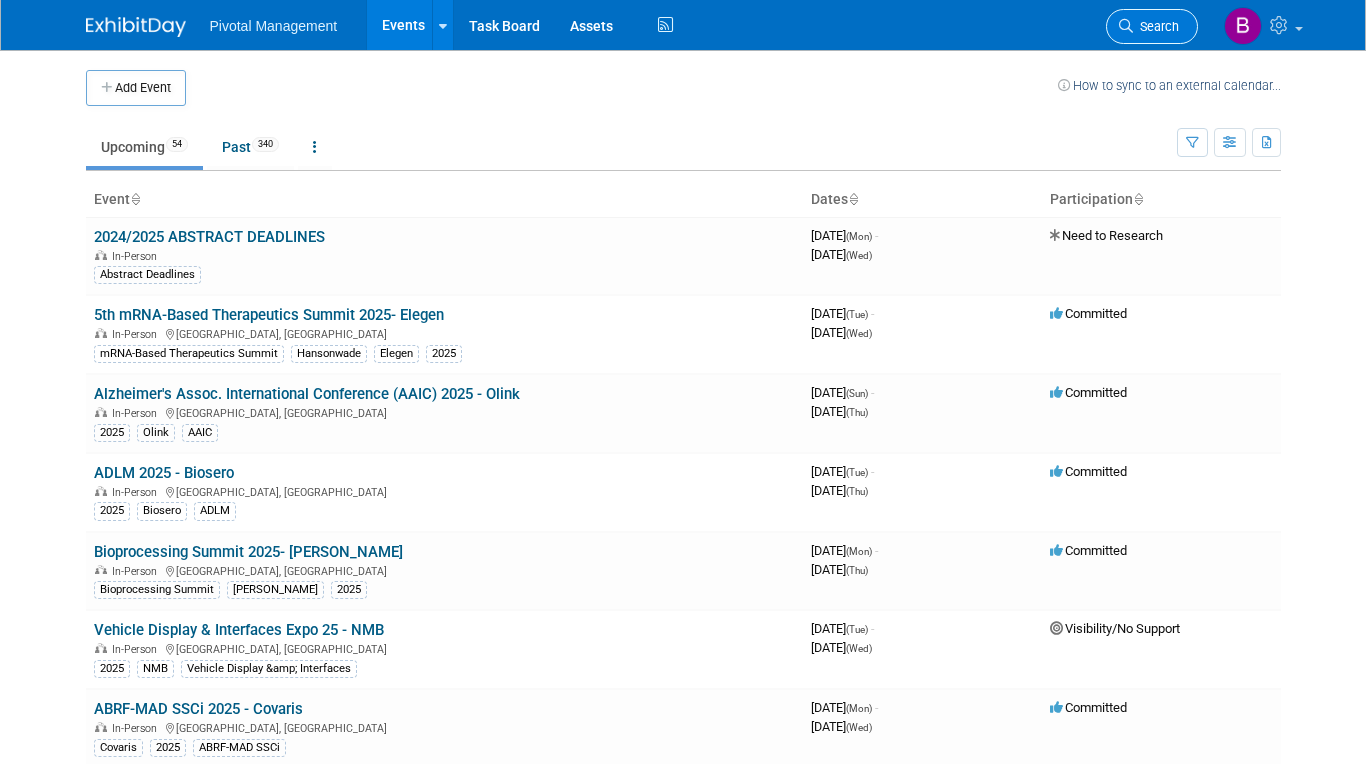 click on "Search" at bounding box center [1156, 26] 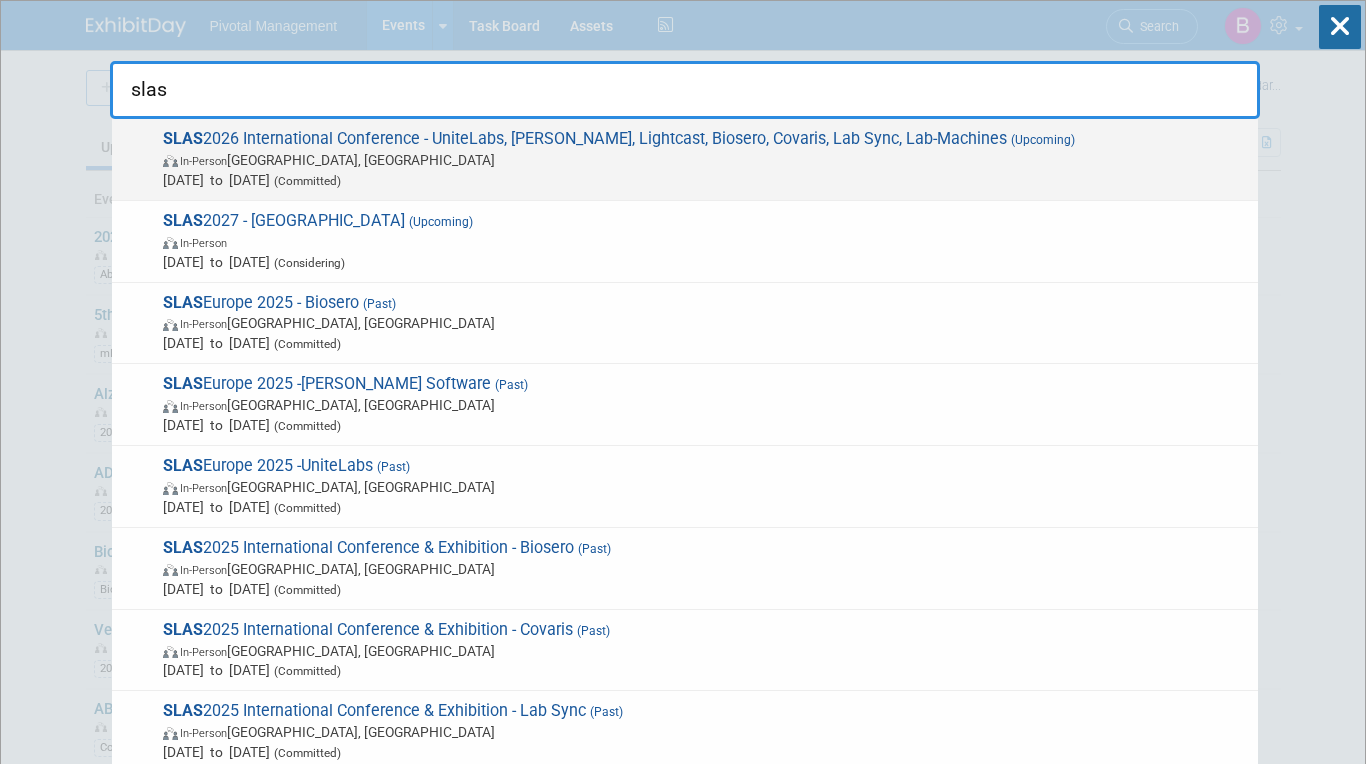 type on "slas" 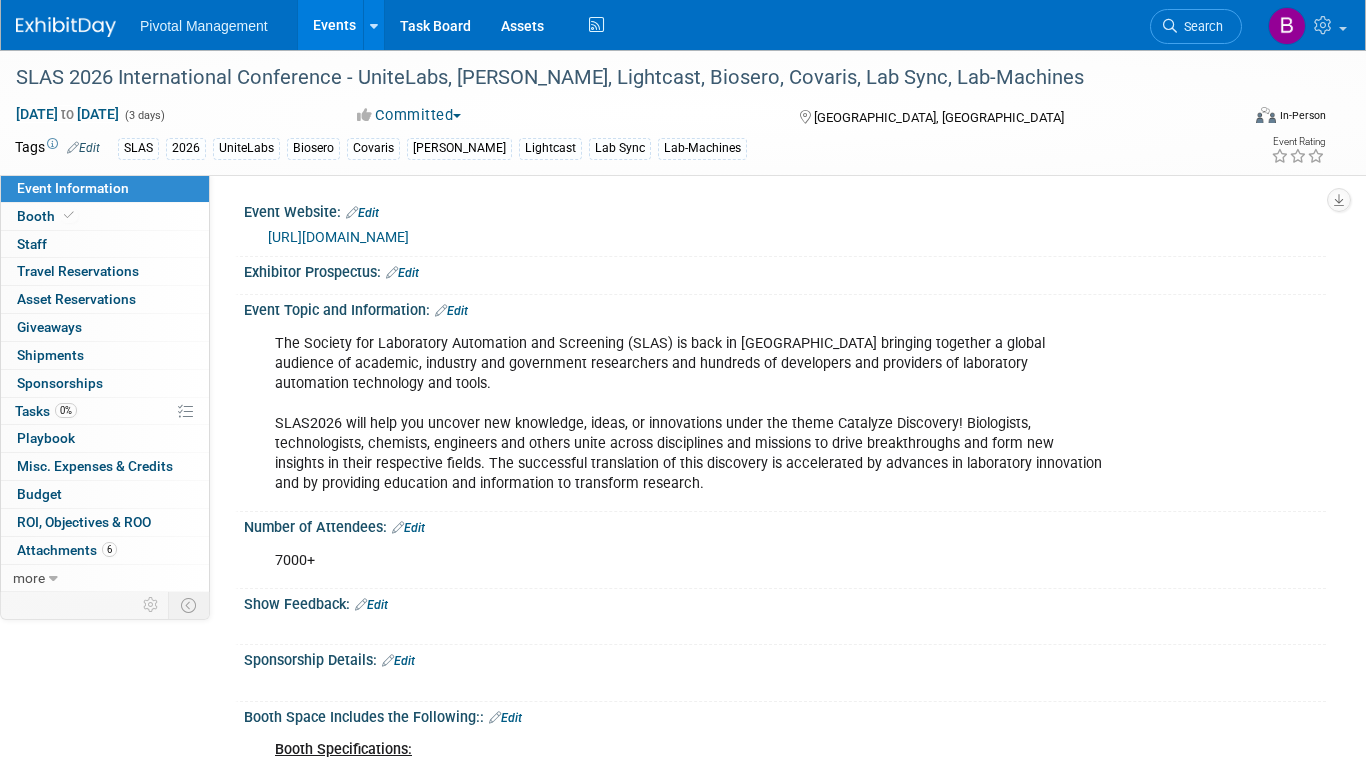 scroll, scrollTop: 0, scrollLeft: 0, axis: both 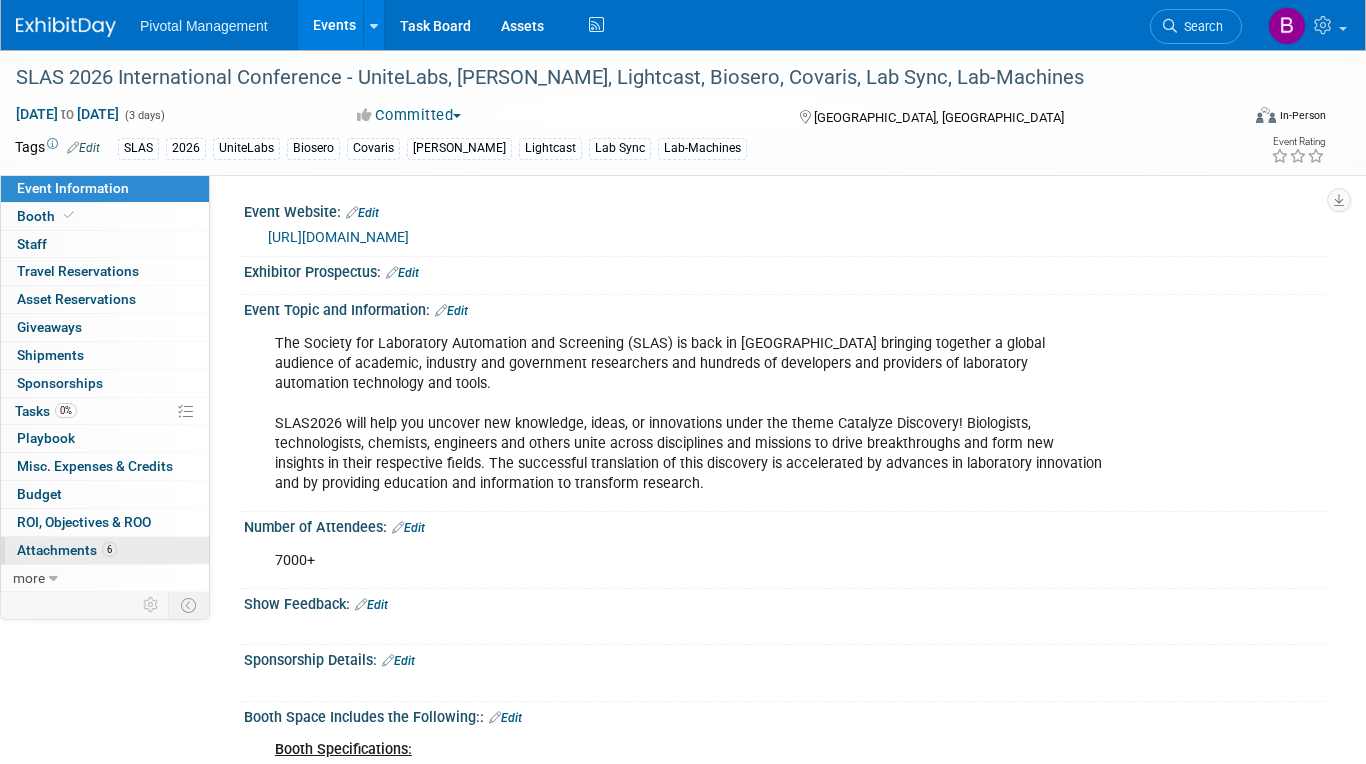 click on "6" at bounding box center (109, 549) 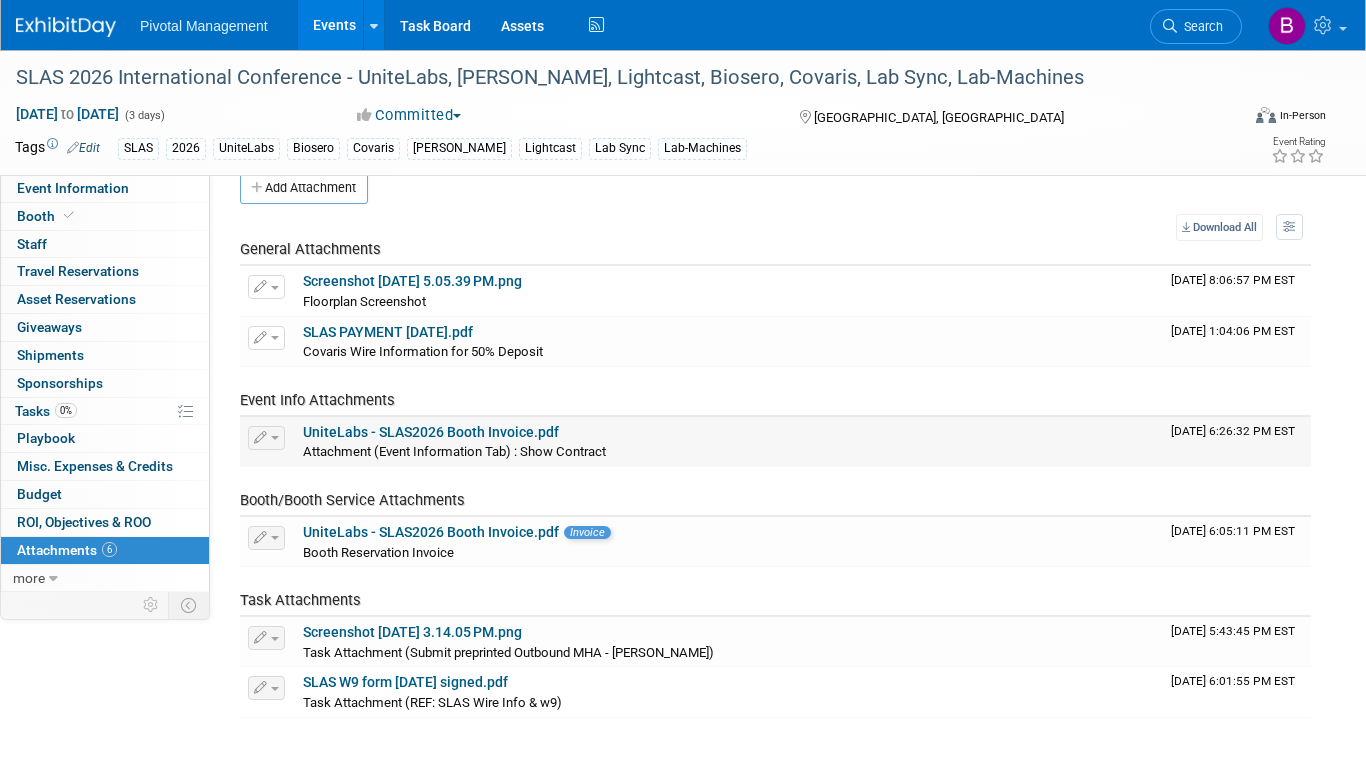 scroll, scrollTop: 0, scrollLeft: 0, axis: both 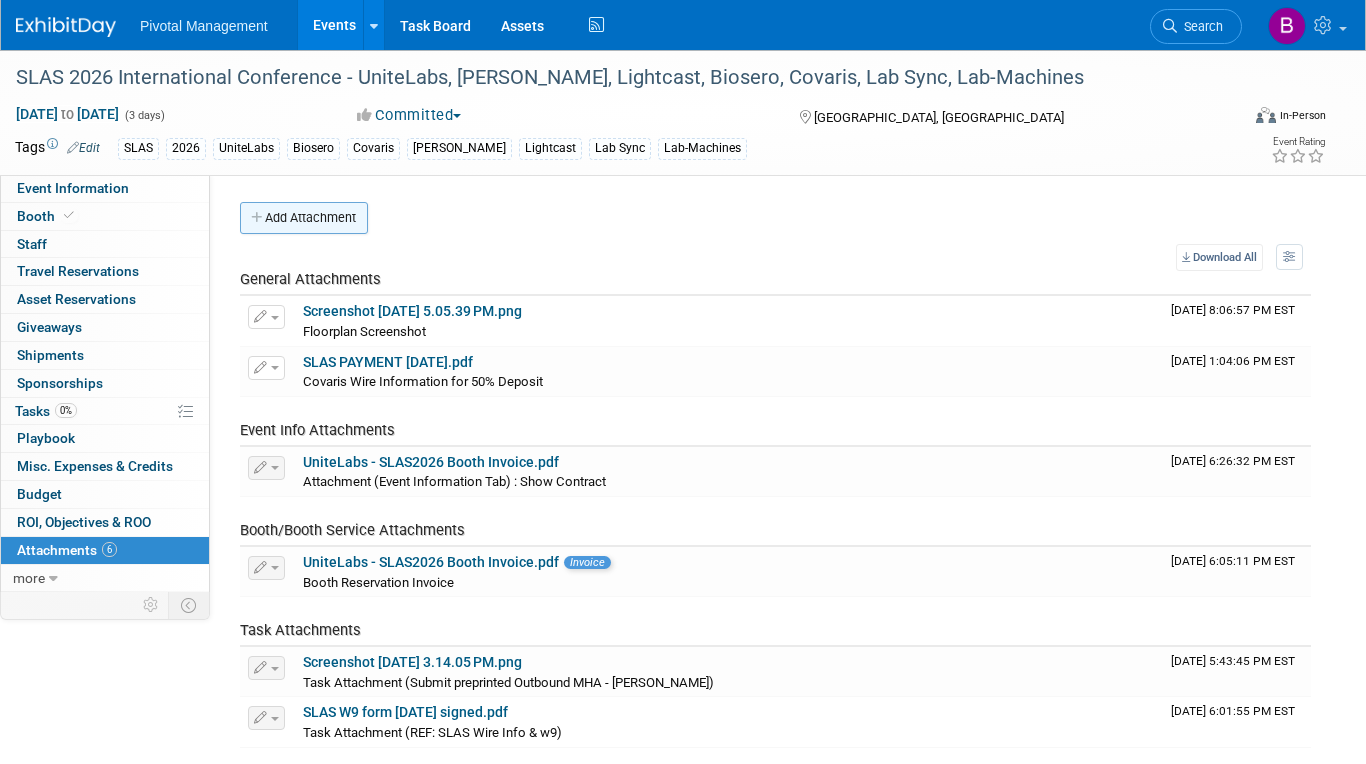 click on "Add Attachment" at bounding box center (304, 218) 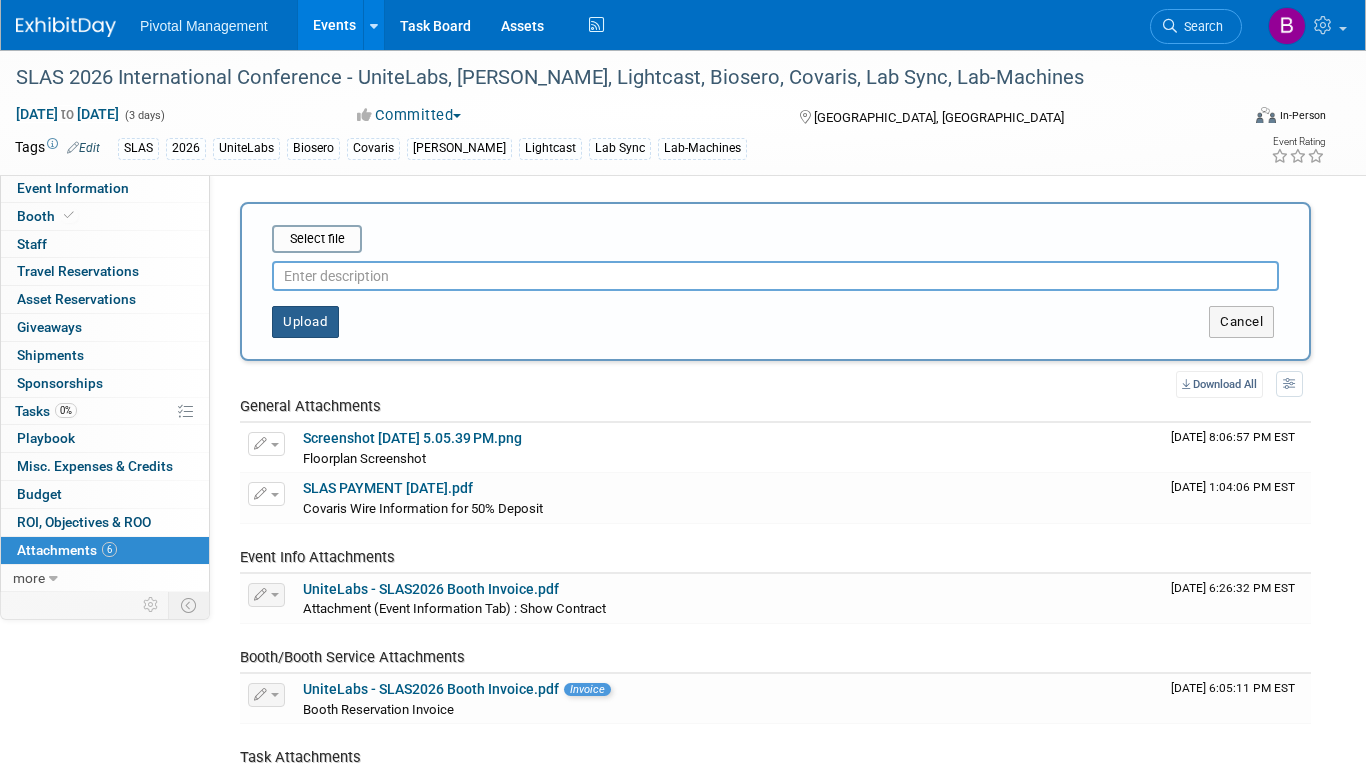click on "Upload" at bounding box center [305, 322] 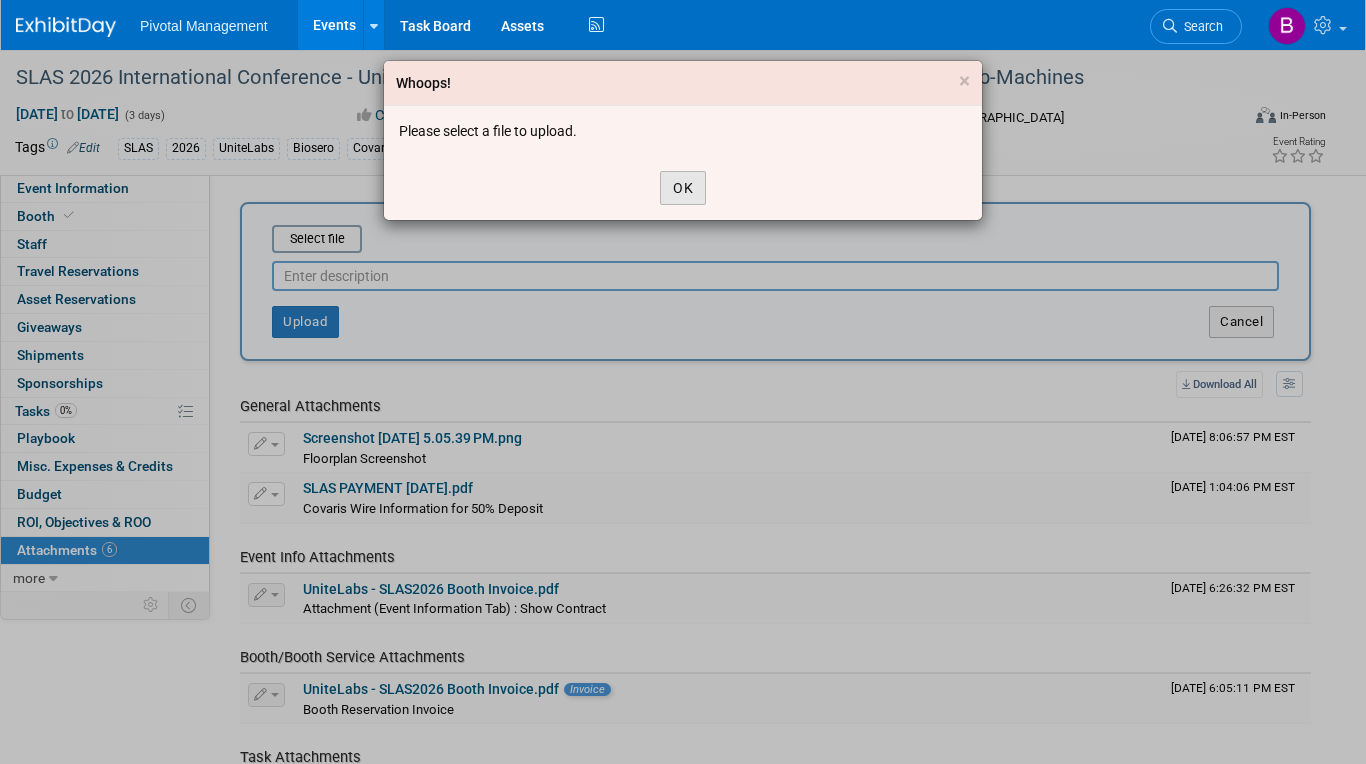 click on "OK" at bounding box center [683, 188] 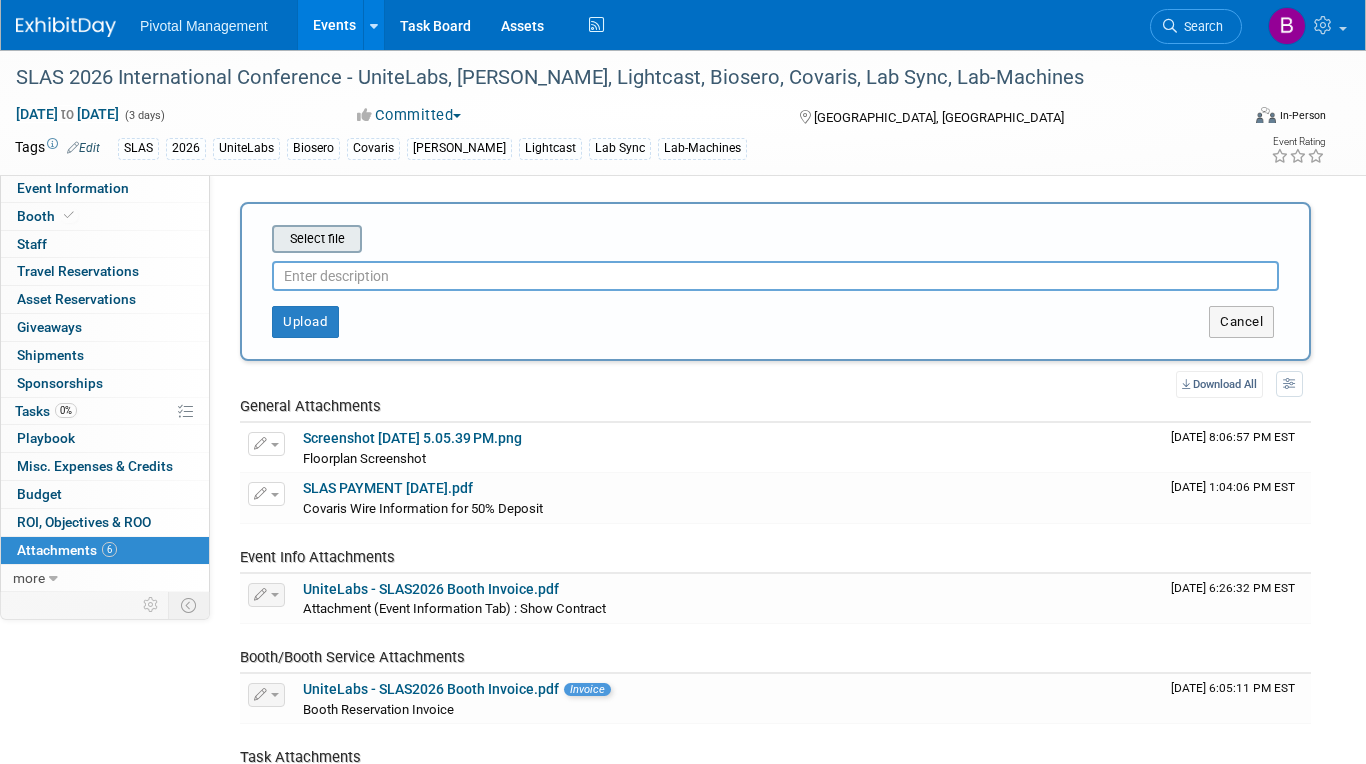 click at bounding box center (241, 239) 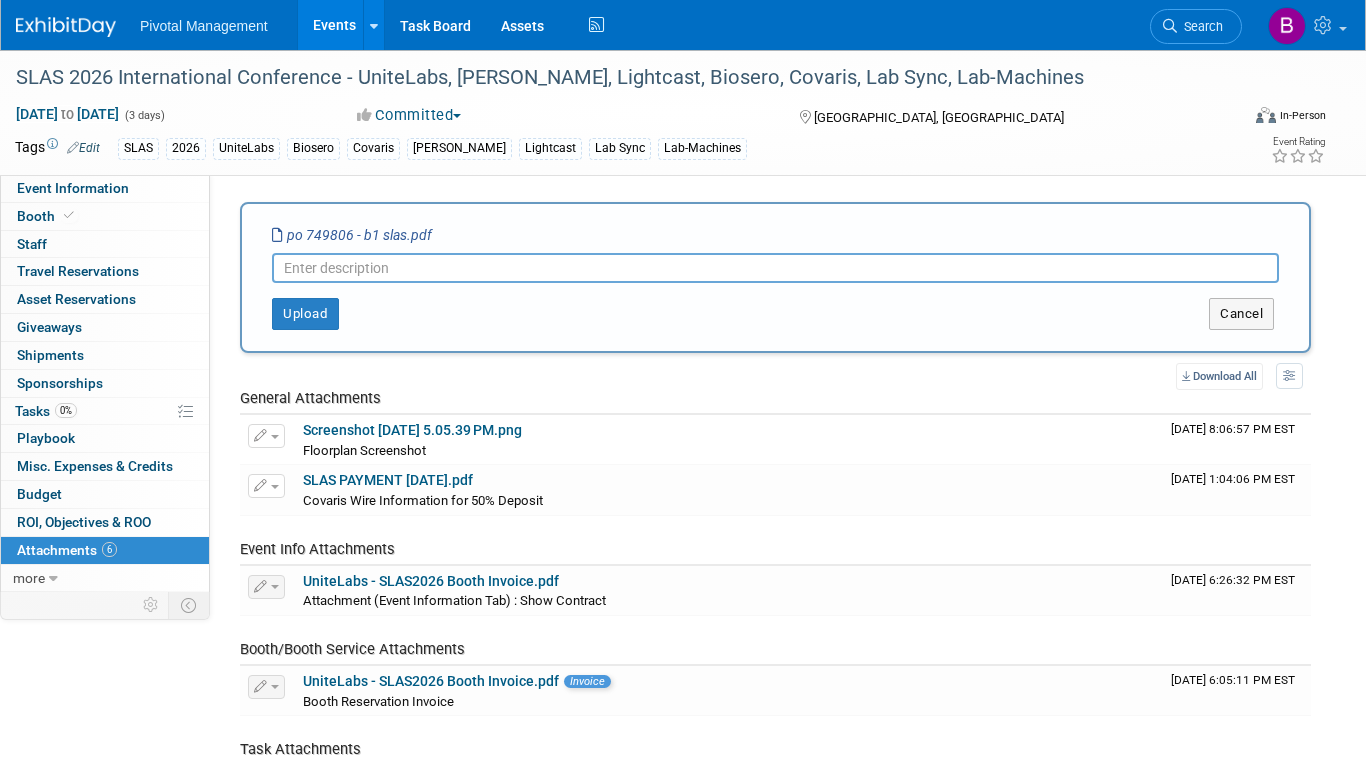 click at bounding box center [775, 268] 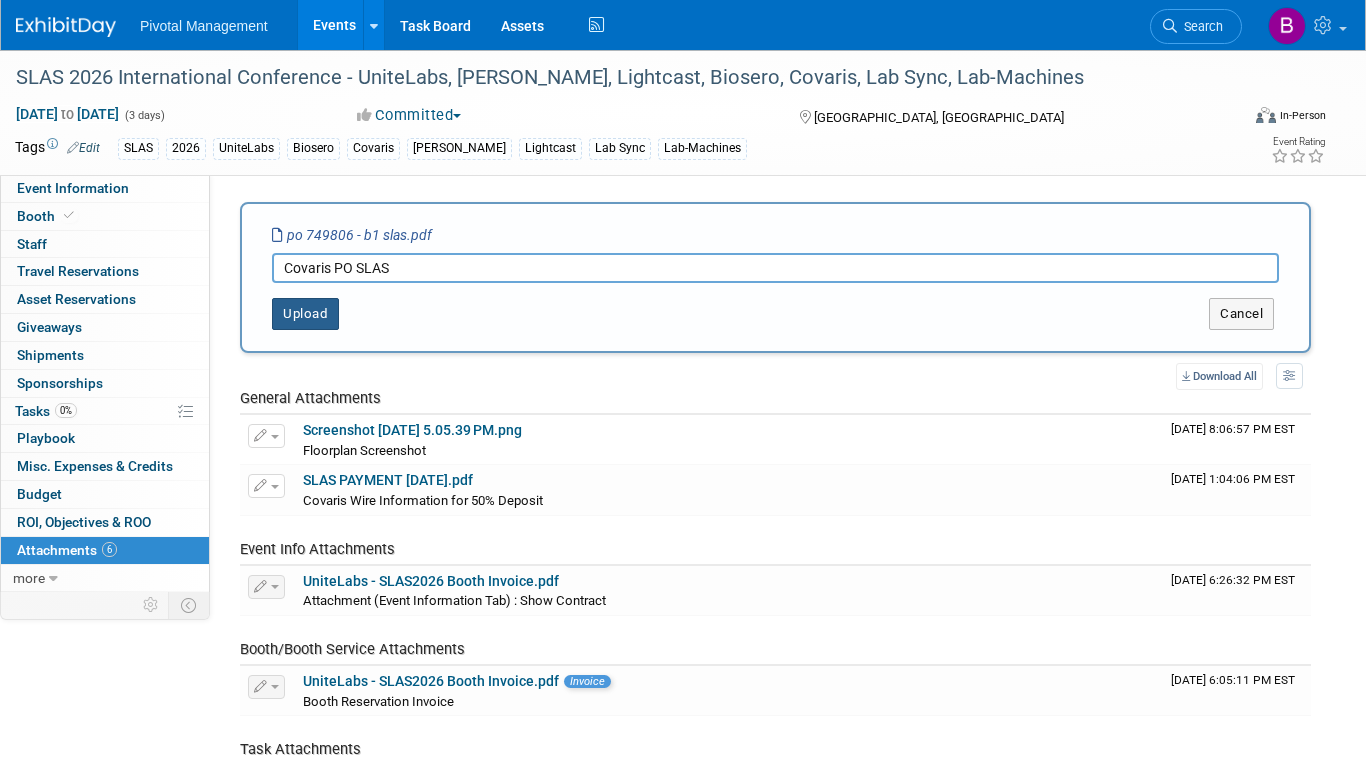 type on "Covaris PO SLAS" 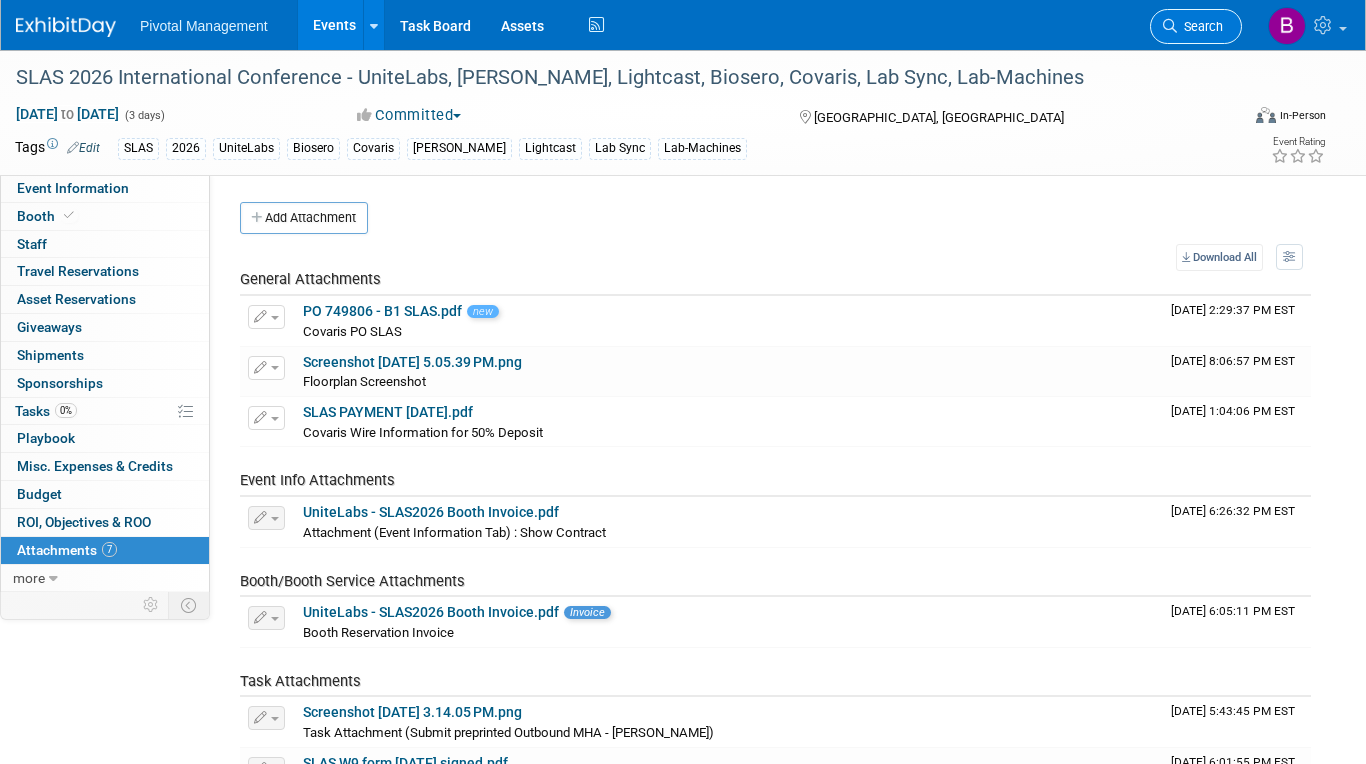 click on "Search" at bounding box center (1196, 26) 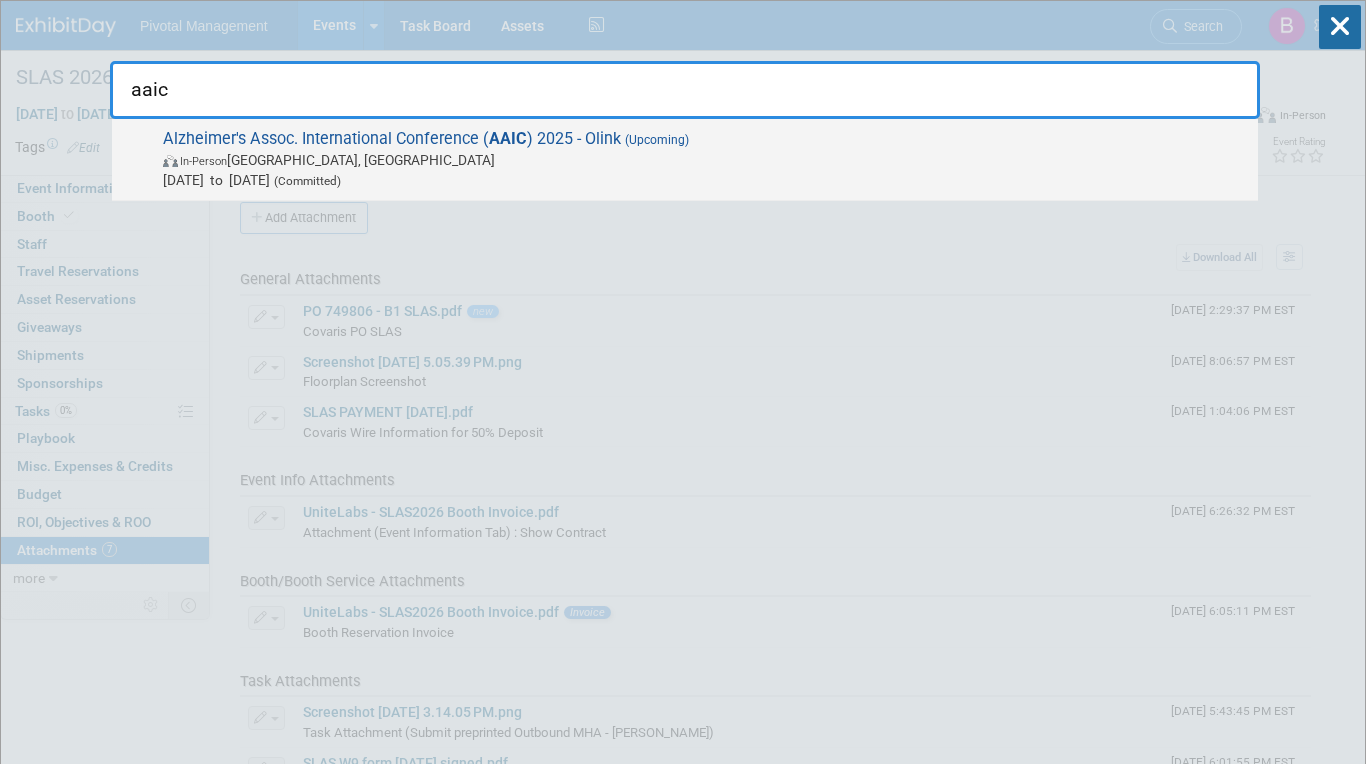type on "aaic" 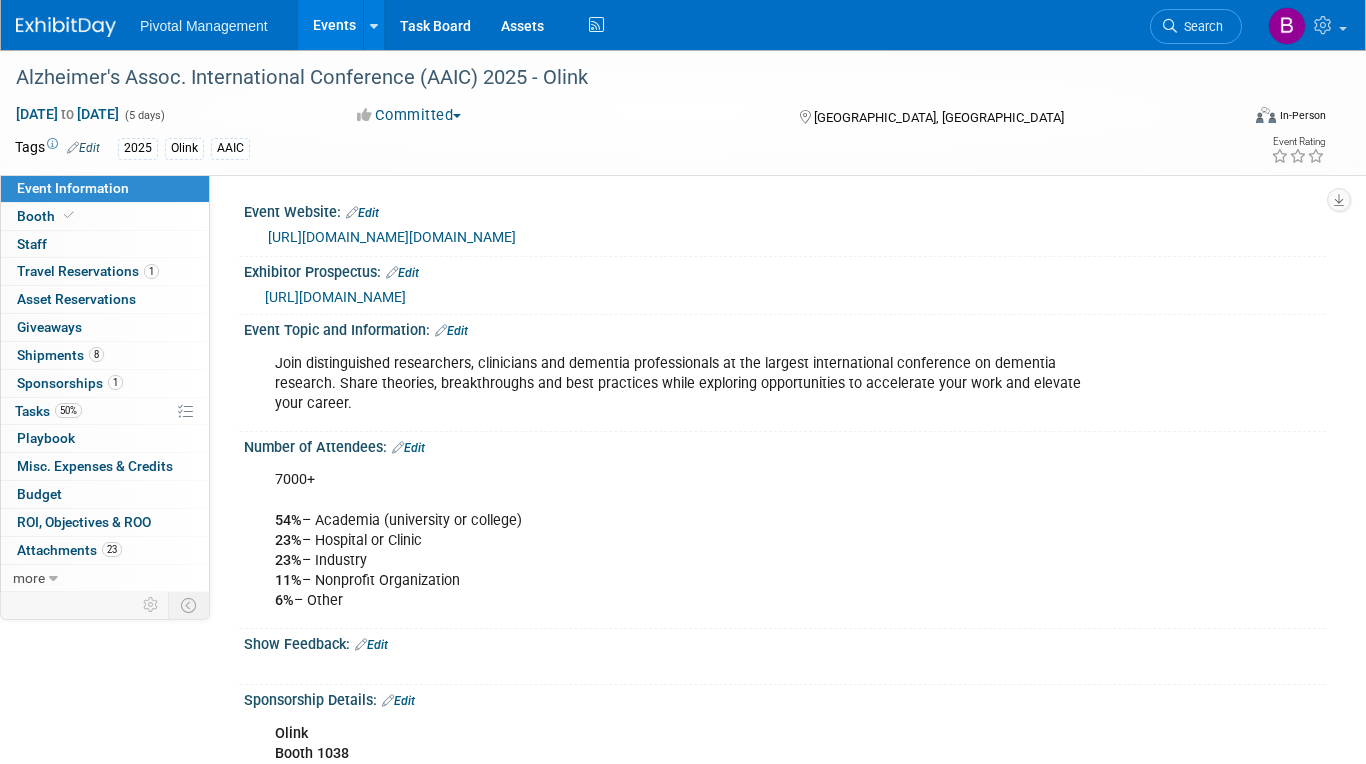 scroll, scrollTop: 0, scrollLeft: 0, axis: both 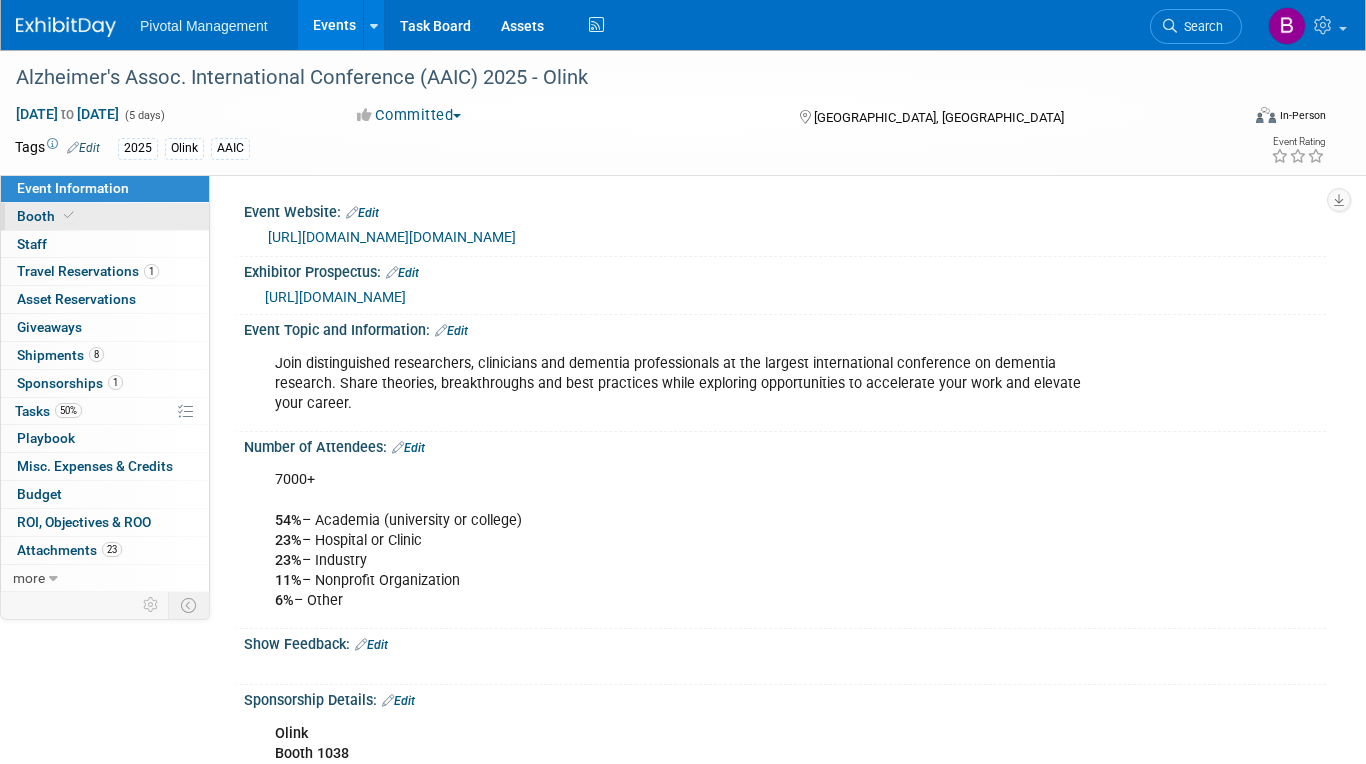 click on "Booth" at bounding box center [105, 216] 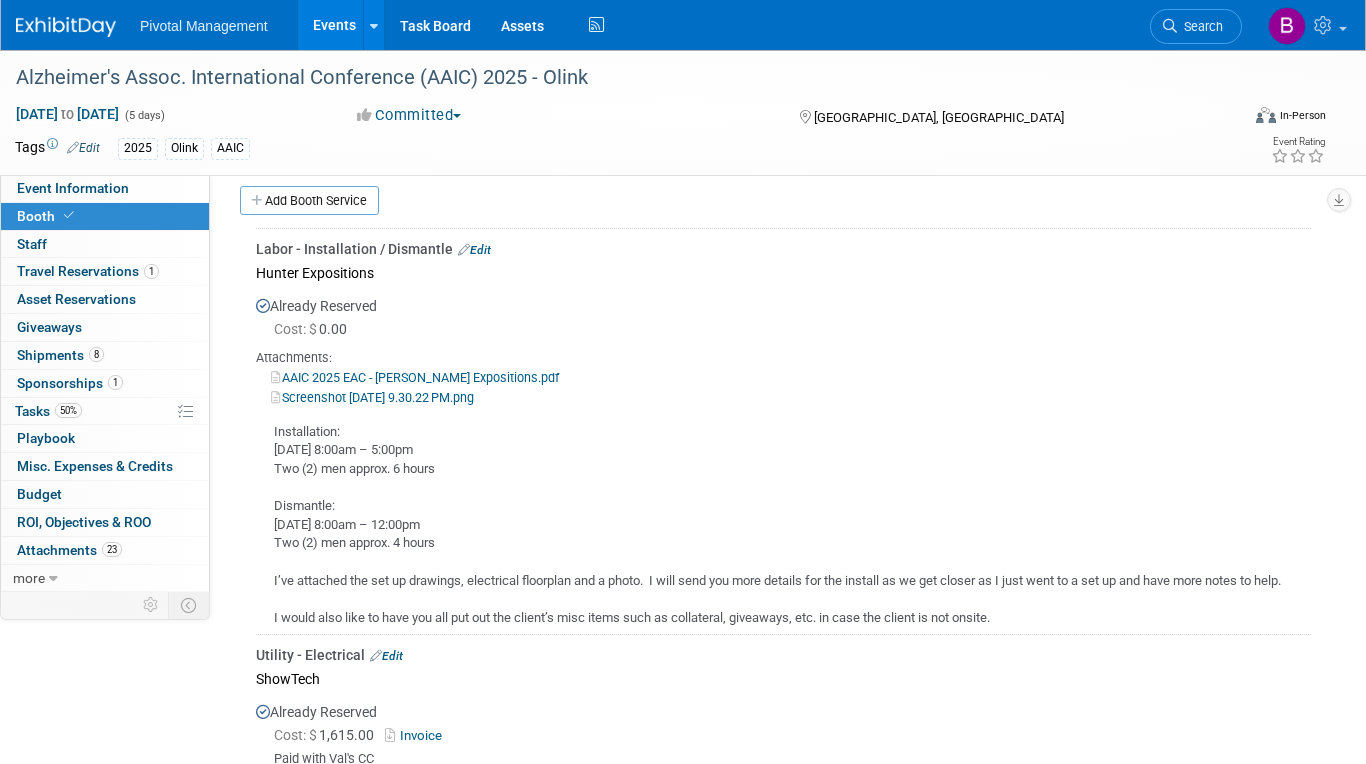 scroll, scrollTop: 1387, scrollLeft: 0, axis: vertical 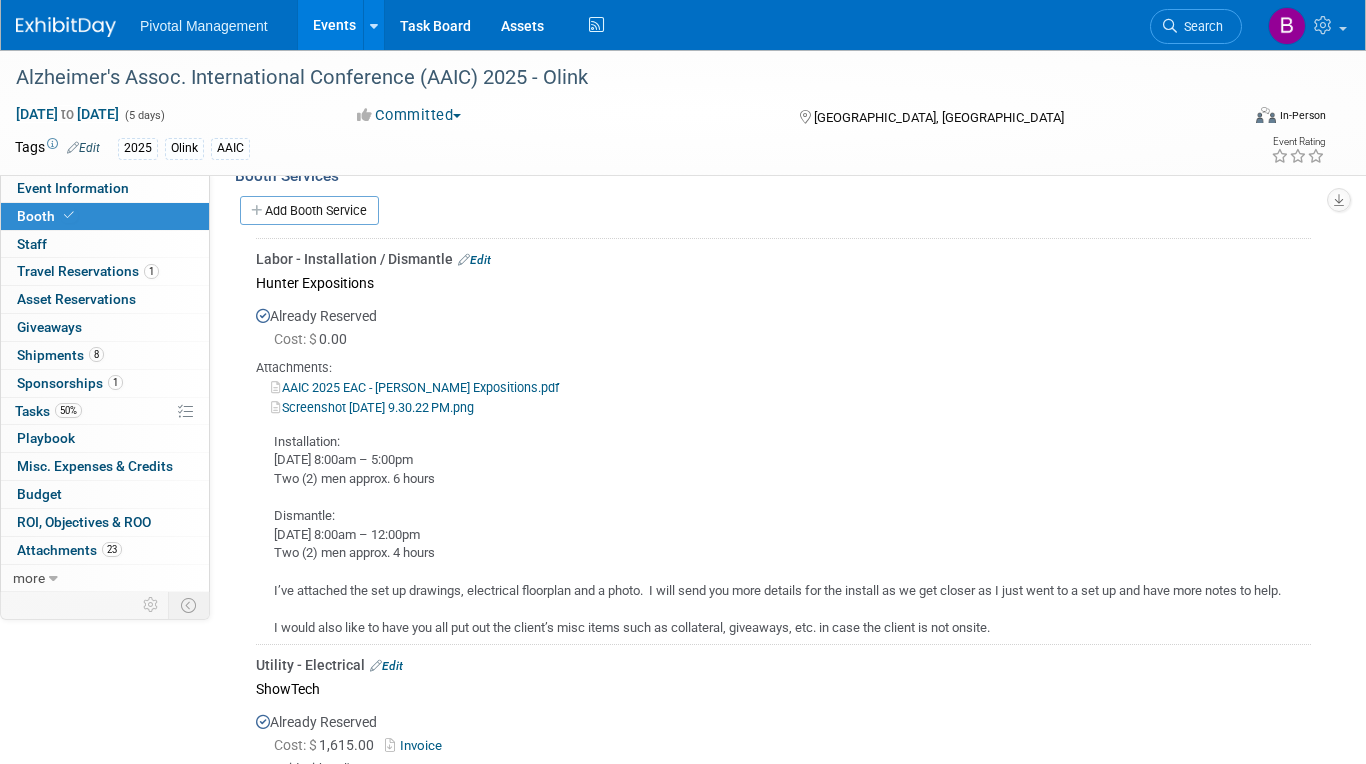 click on "Already Reserved
Cost: $  0.00
Attachments:
AAIC 2025 EAC - Olink - Hunter Expositions.pdf" at bounding box center (783, 467) 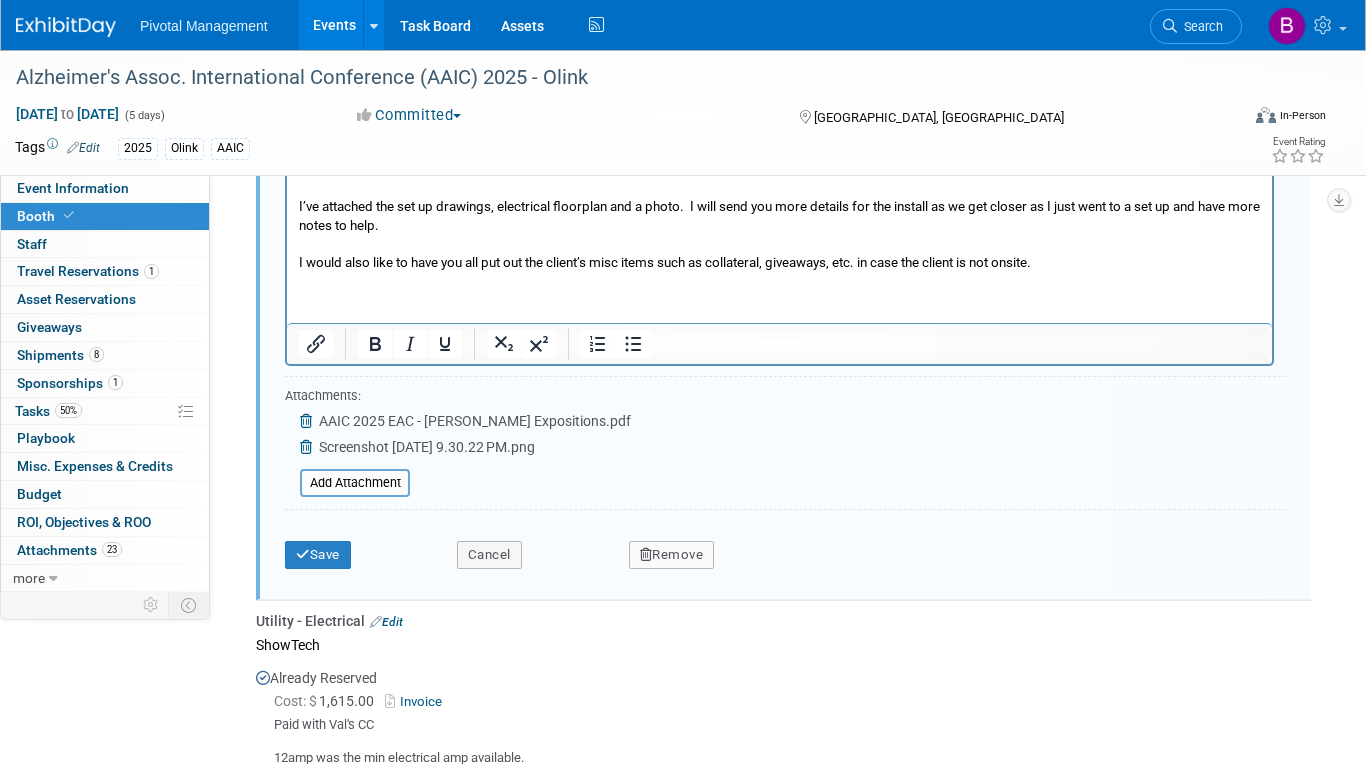 scroll, scrollTop: 2141, scrollLeft: 0, axis: vertical 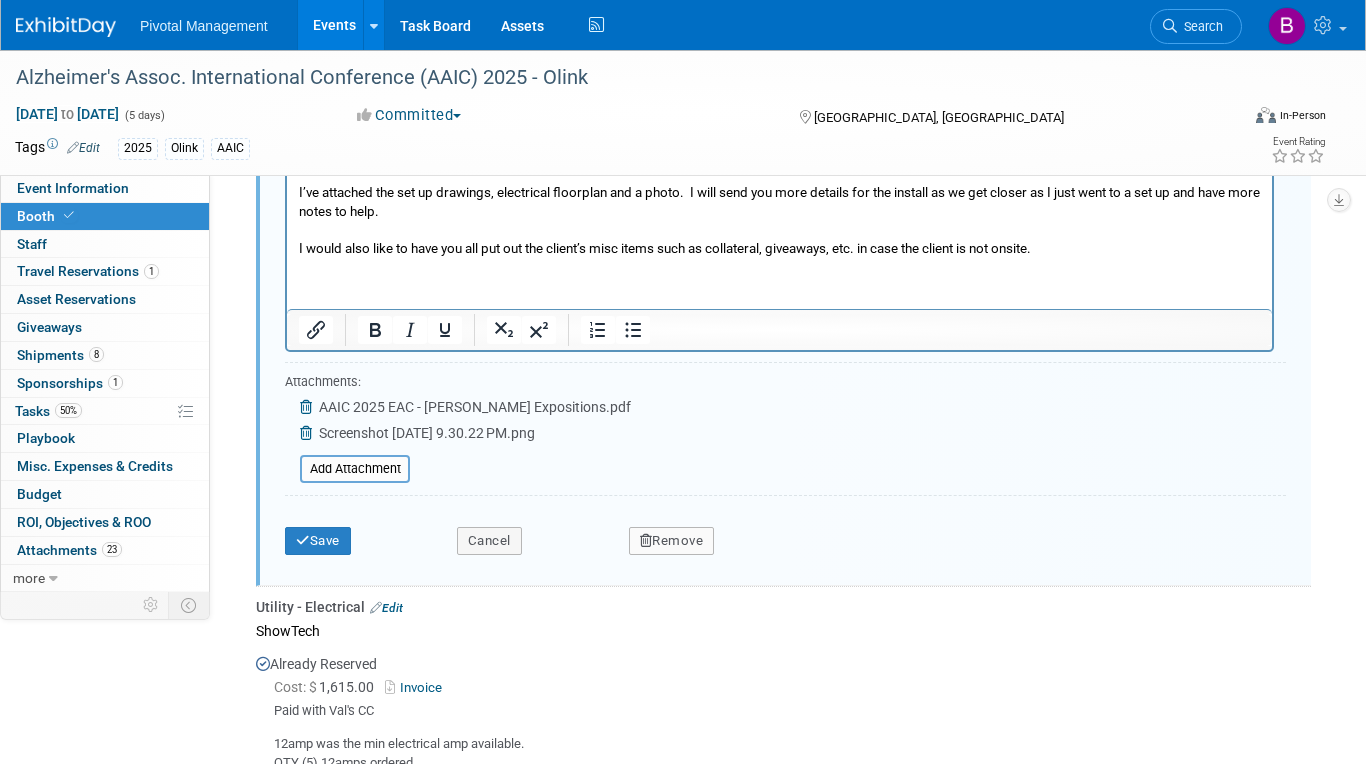 drag, startPoint x: 378, startPoint y: 470, endPoint x: 494, endPoint y: 481, distance: 116.520386 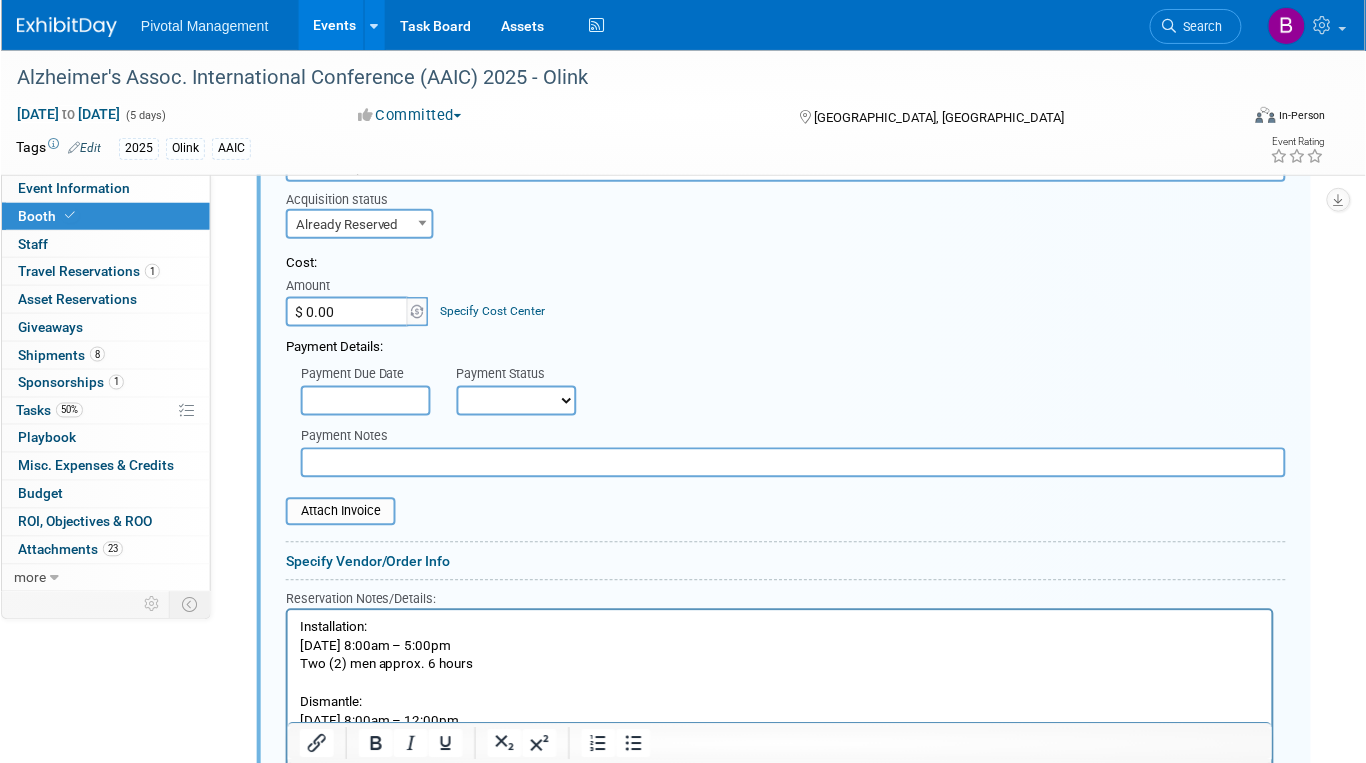 scroll, scrollTop: 1536, scrollLeft: 0, axis: vertical 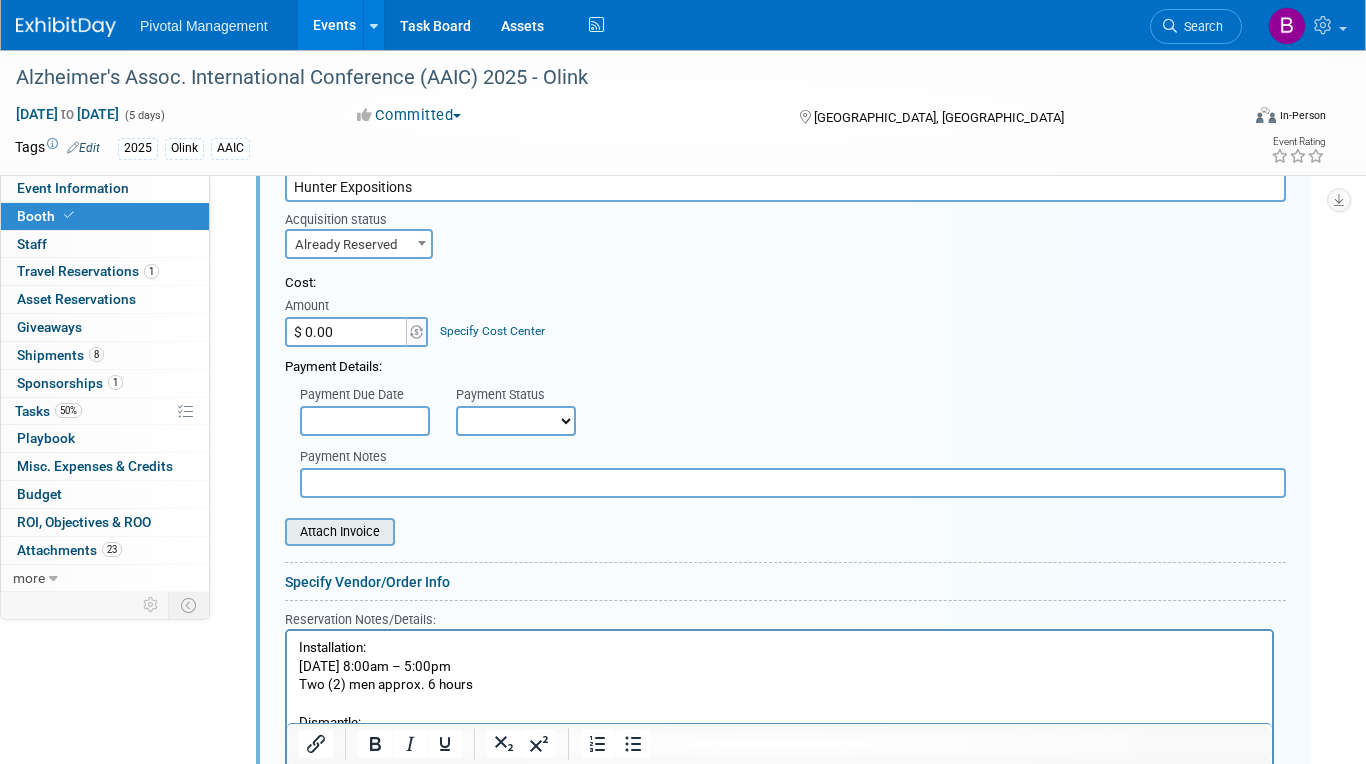 click at bounding box center [274, 532] 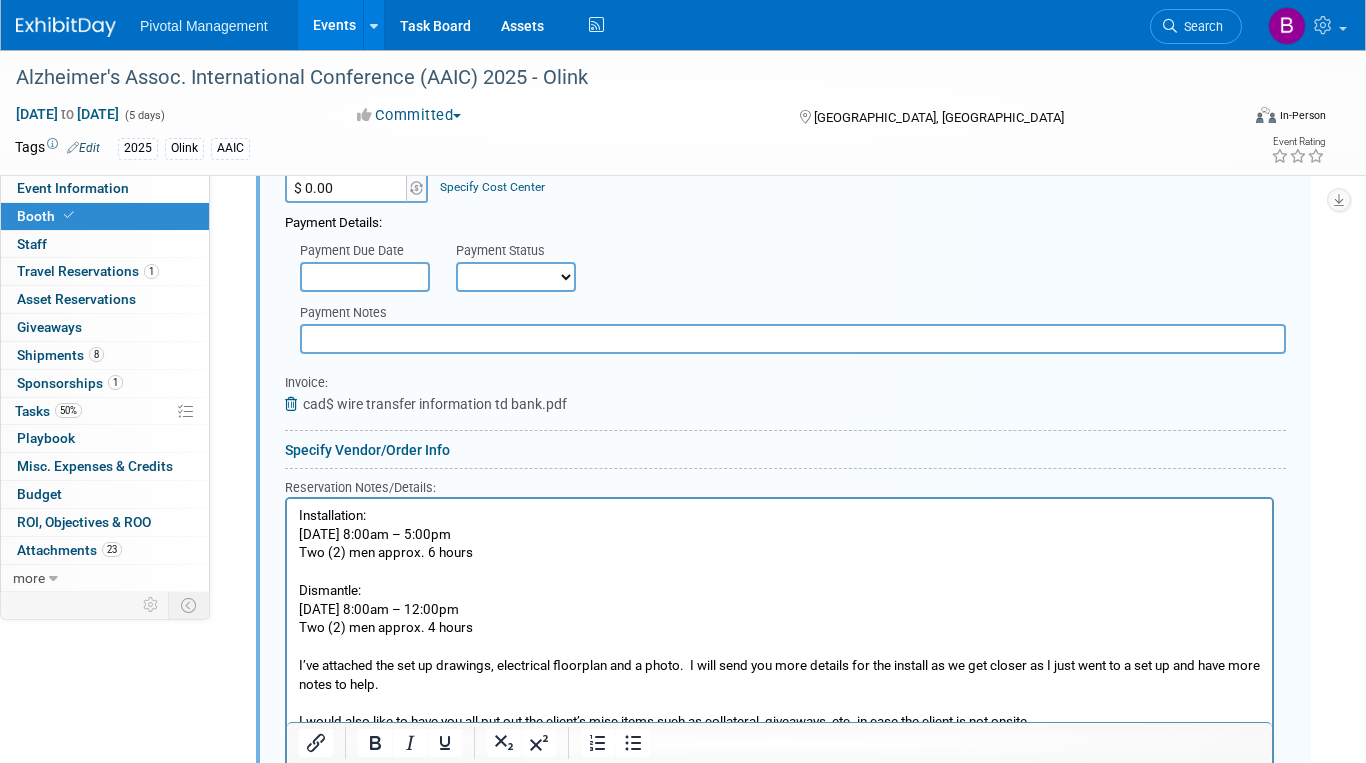 scroll, scrollTop: 1684, scrollLeft: 0, axis: vertical 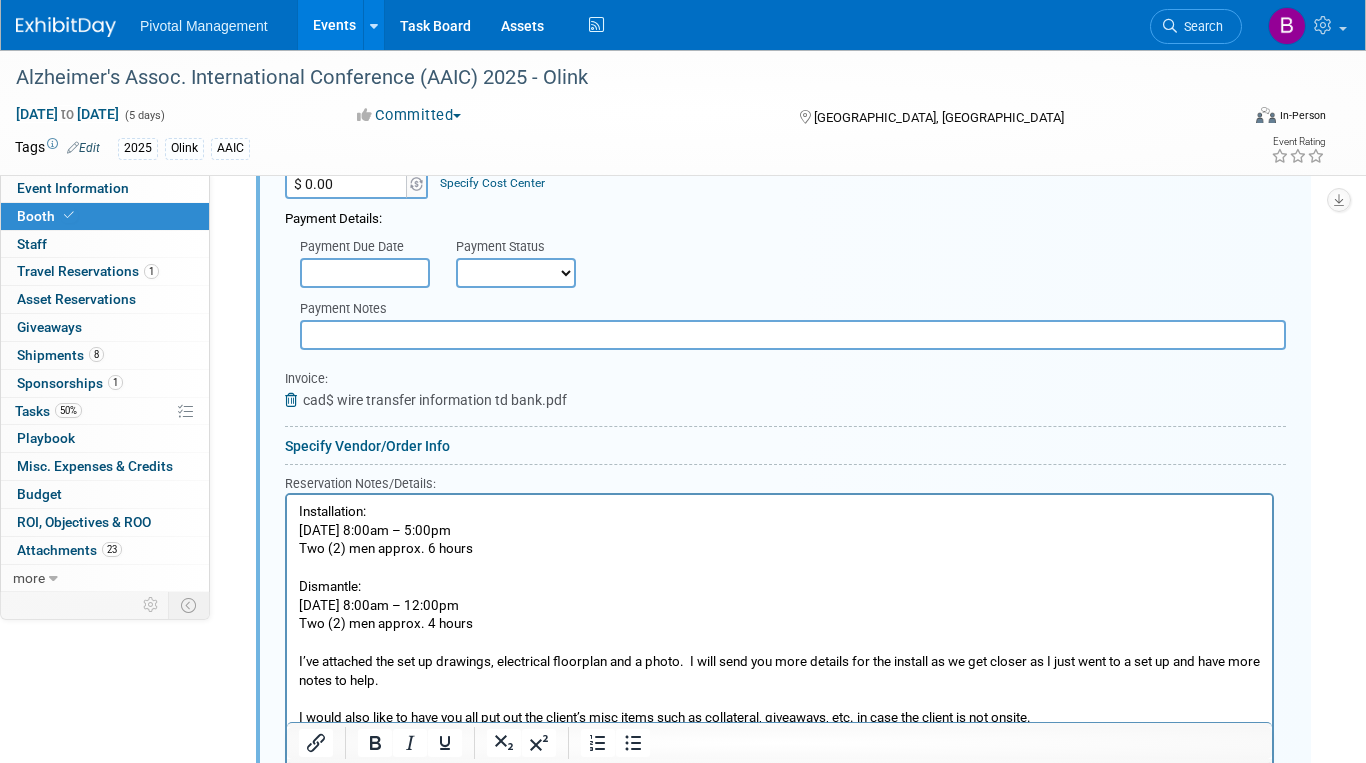 click at bounding box center (294, 400) 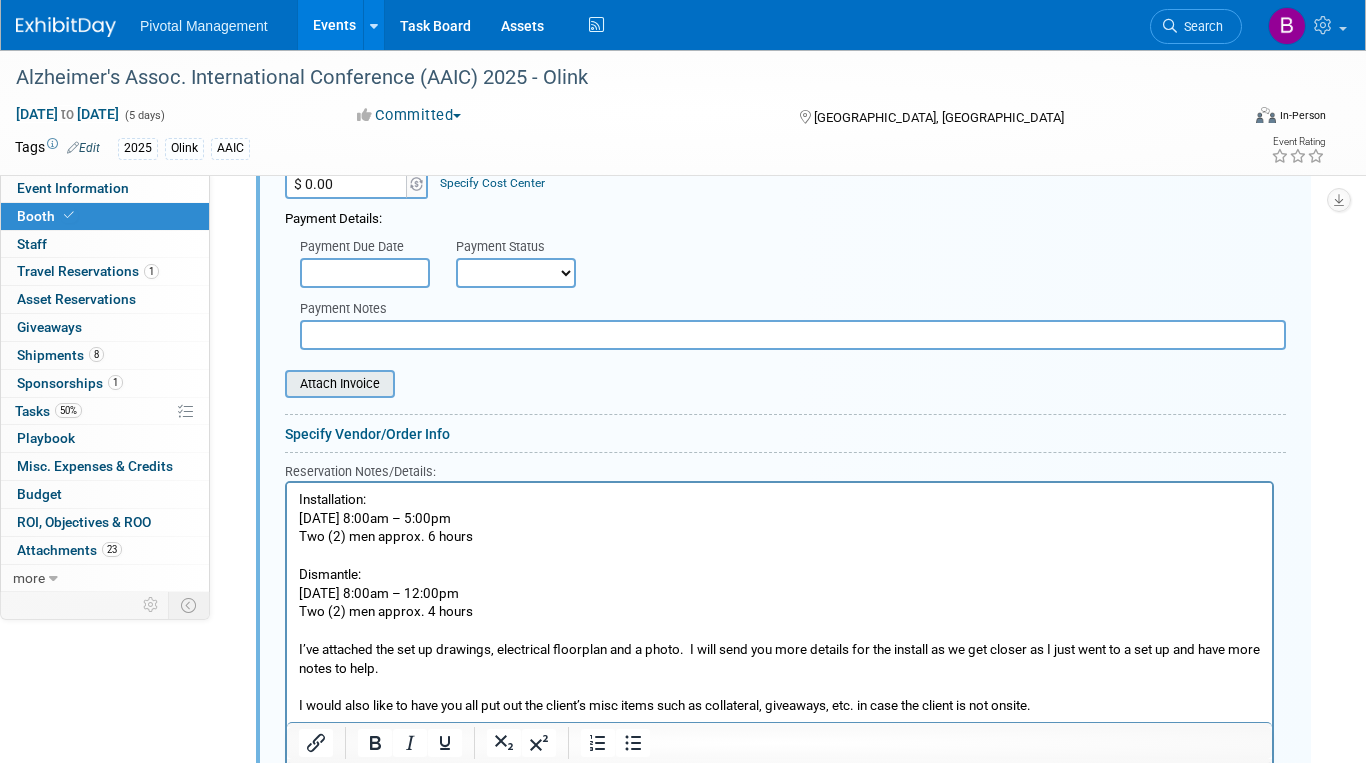 click at bounding box center (274, 384) 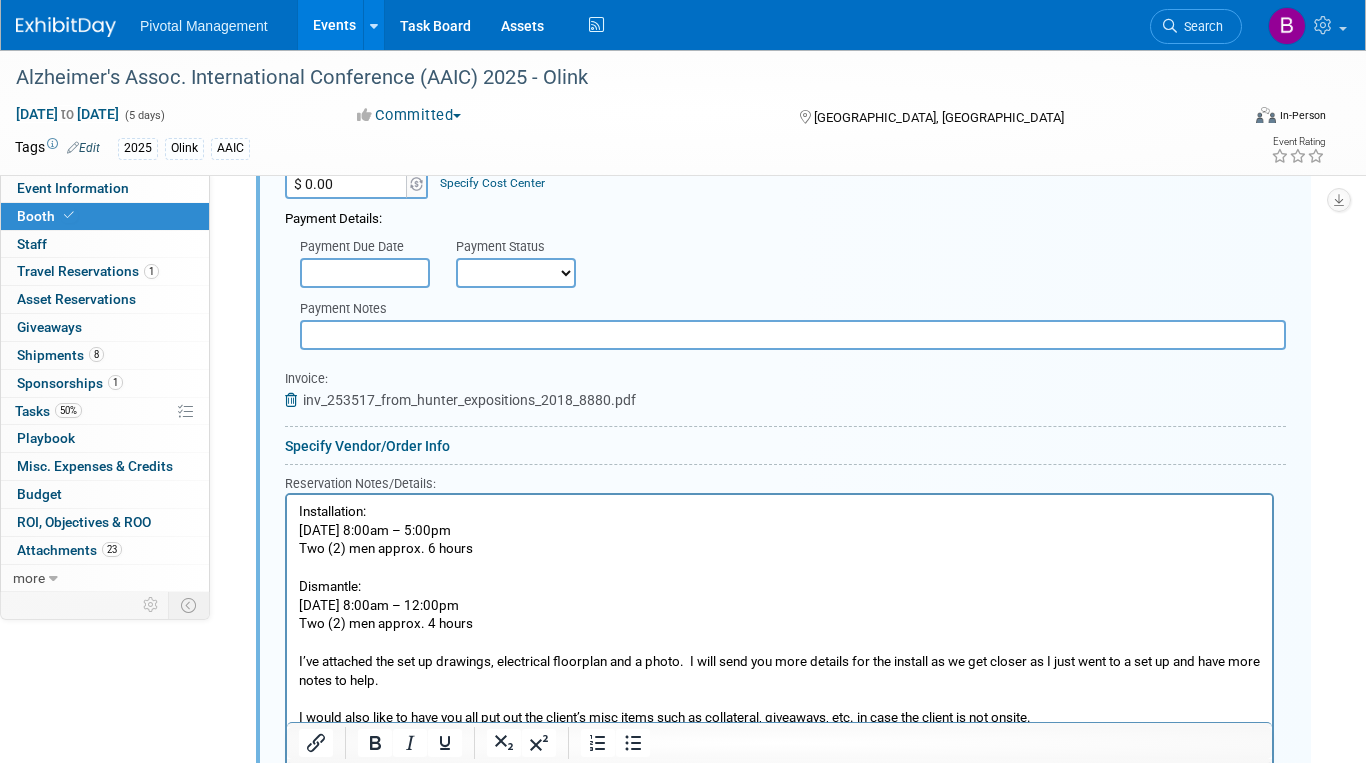 click at bounding box center (793, 335) 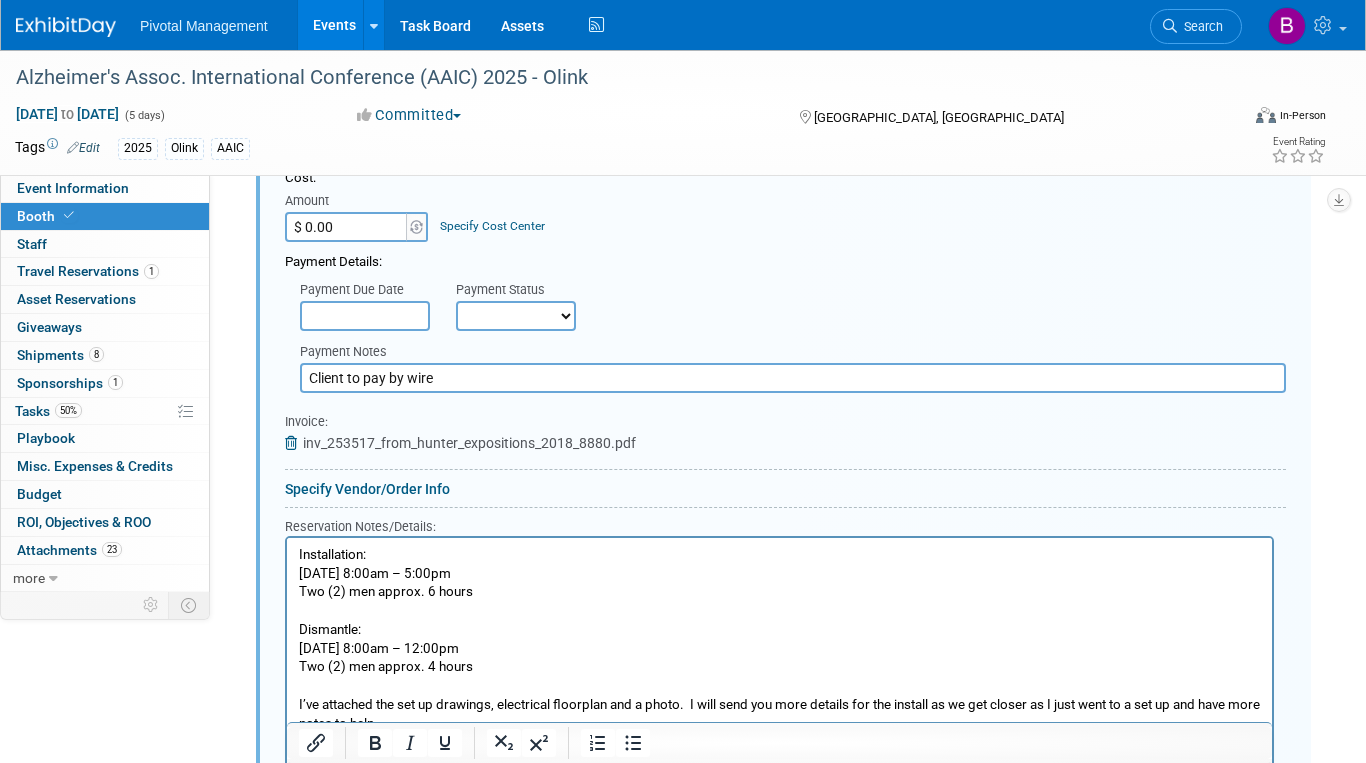 scroll, scrollTop: 1640, scrollLeft: 0, axis: vertical 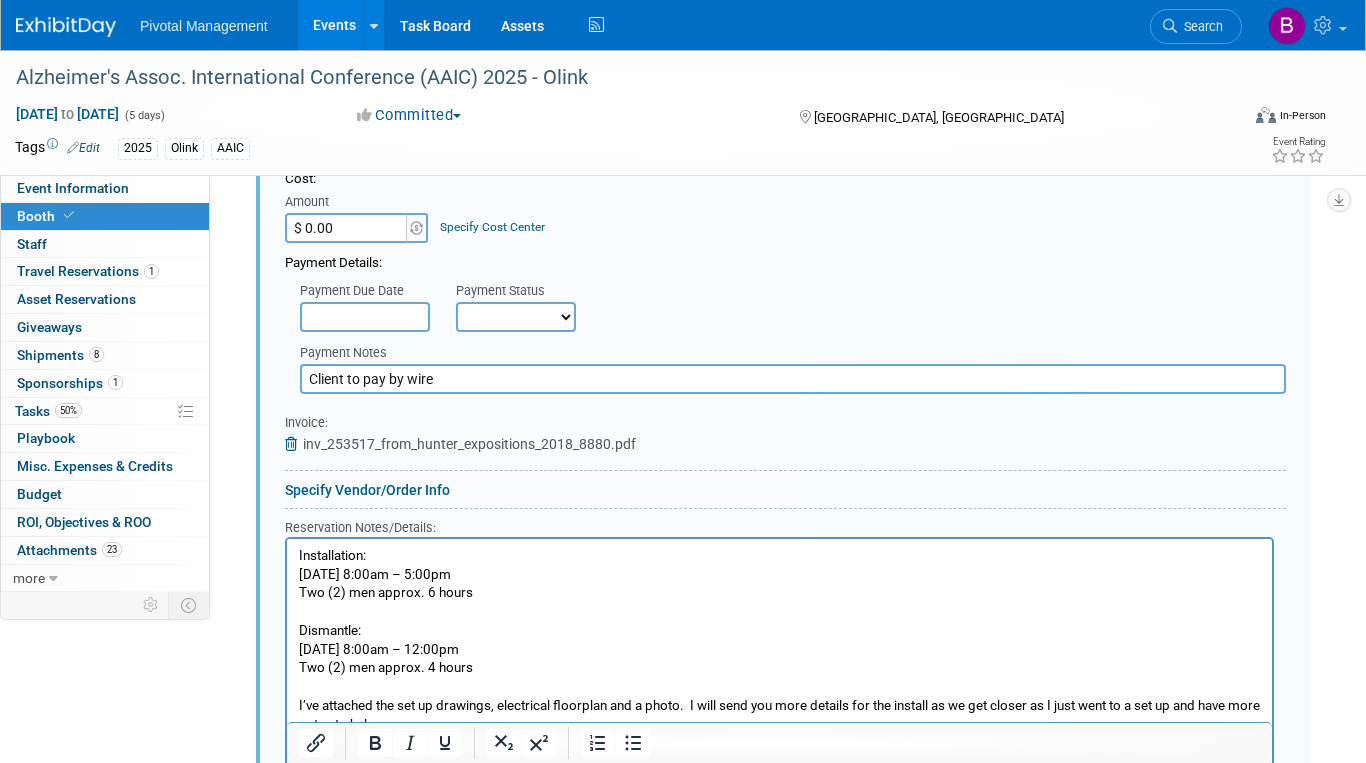 type on "Client to pay by wire" 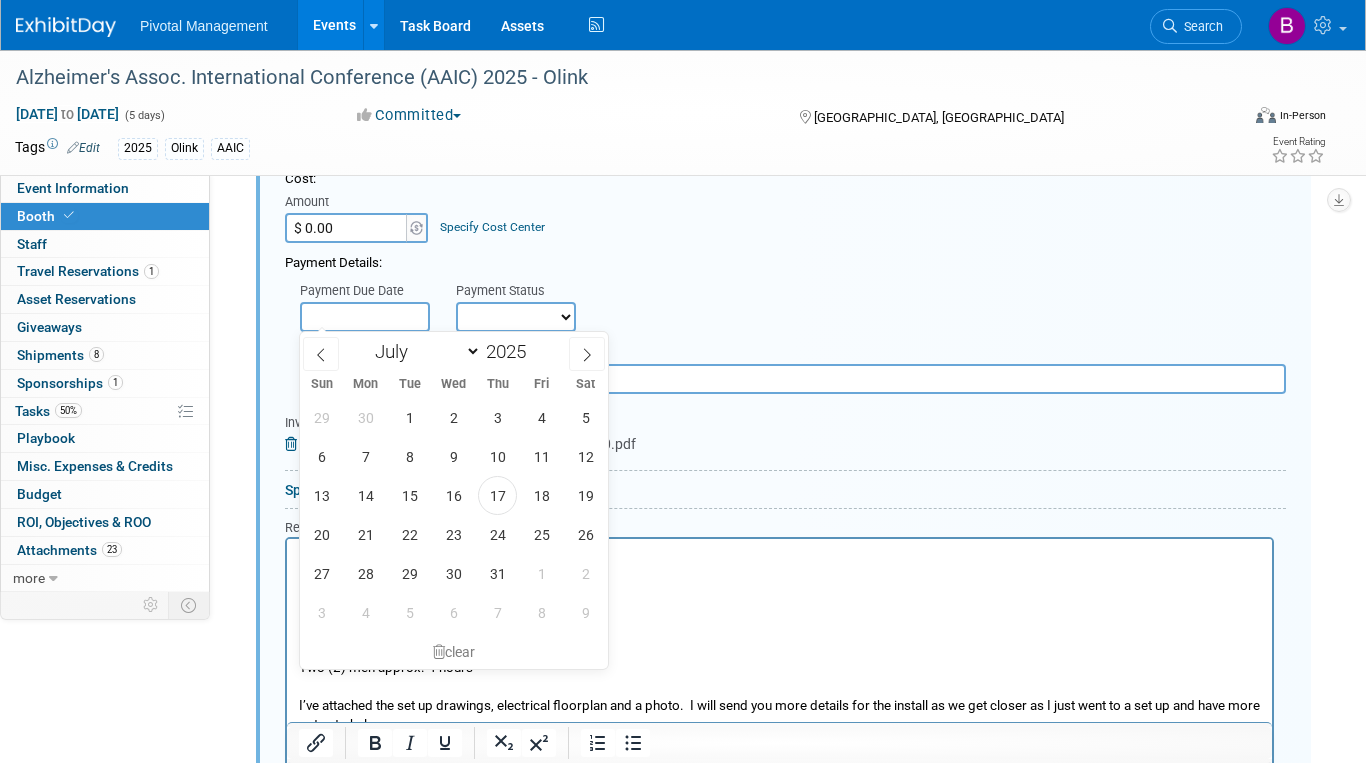 click at bounding box center [365, 317] 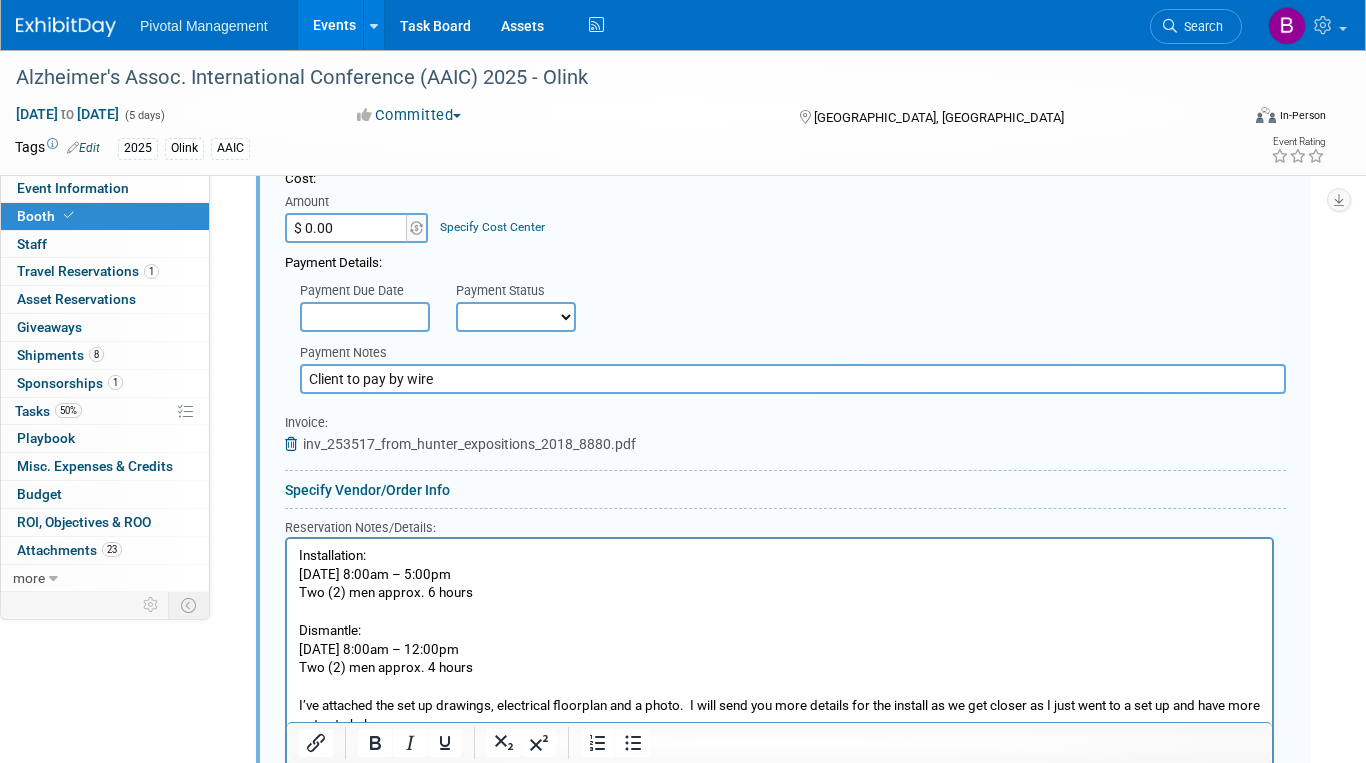 click on "$ 0.00" at bounding box center [347, 228] 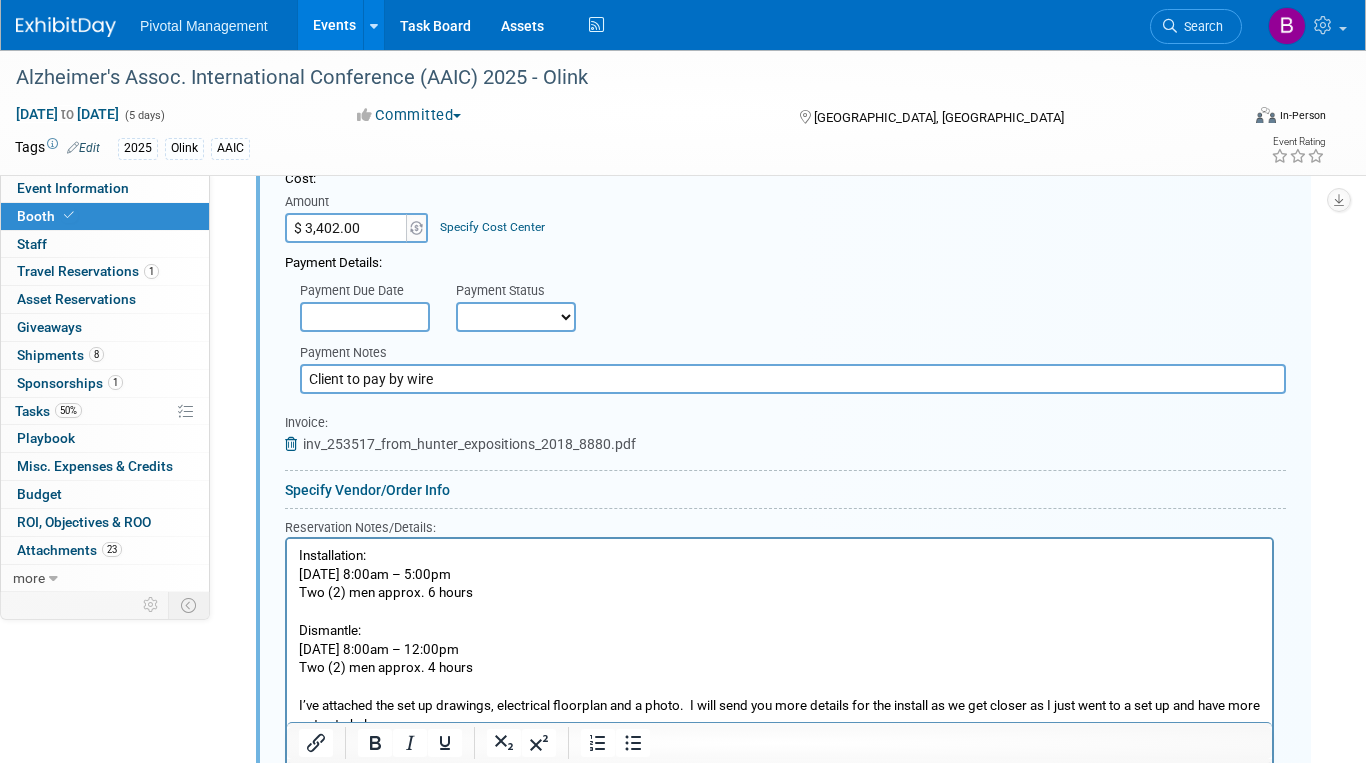 click at bounding box center (365, 317) 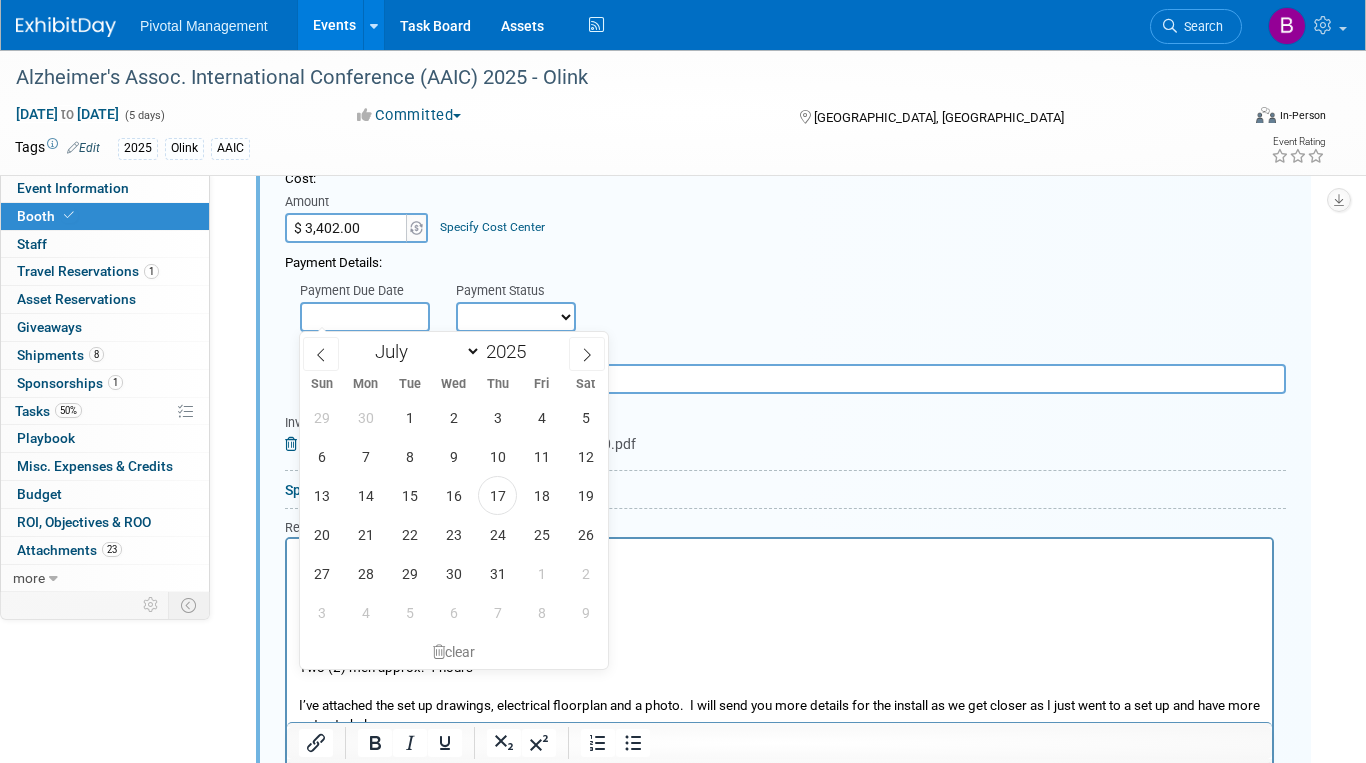 click at bounding box center [365, 317] 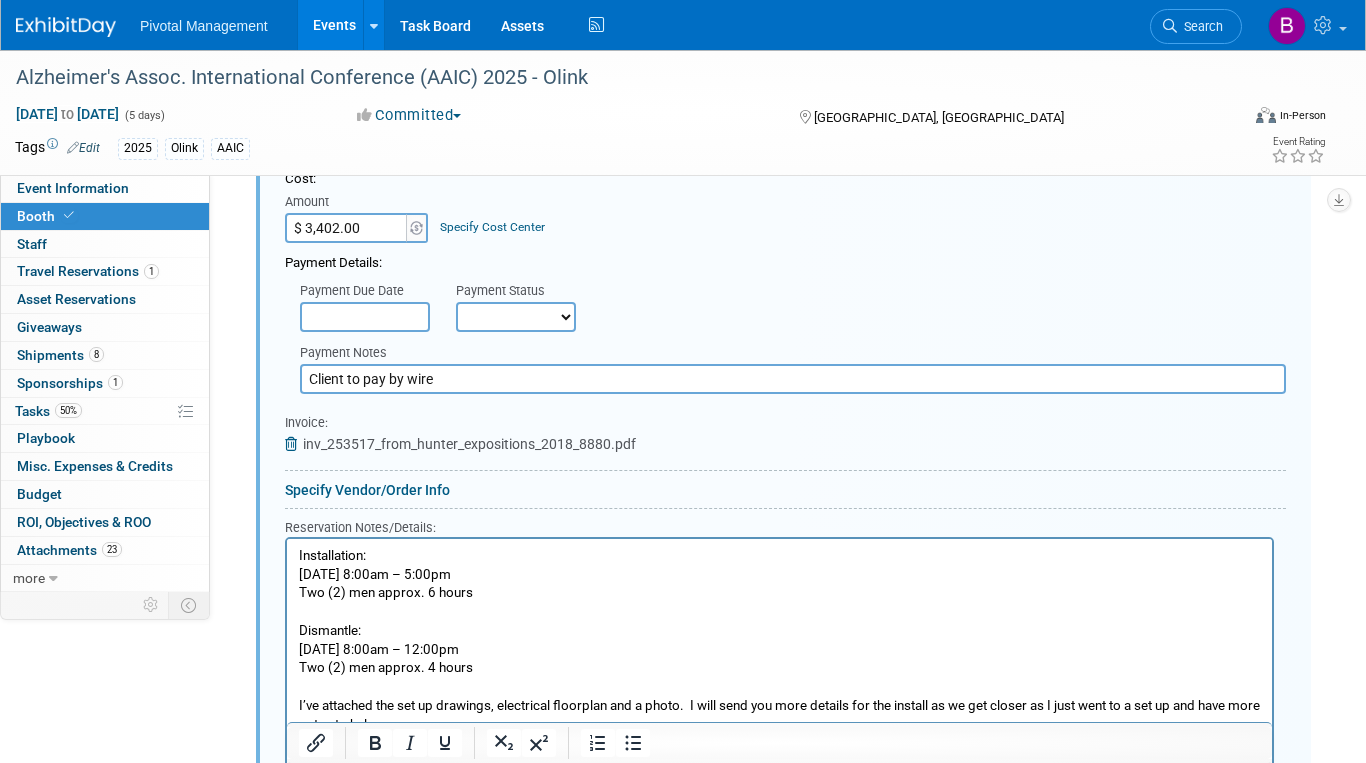 select on "3" 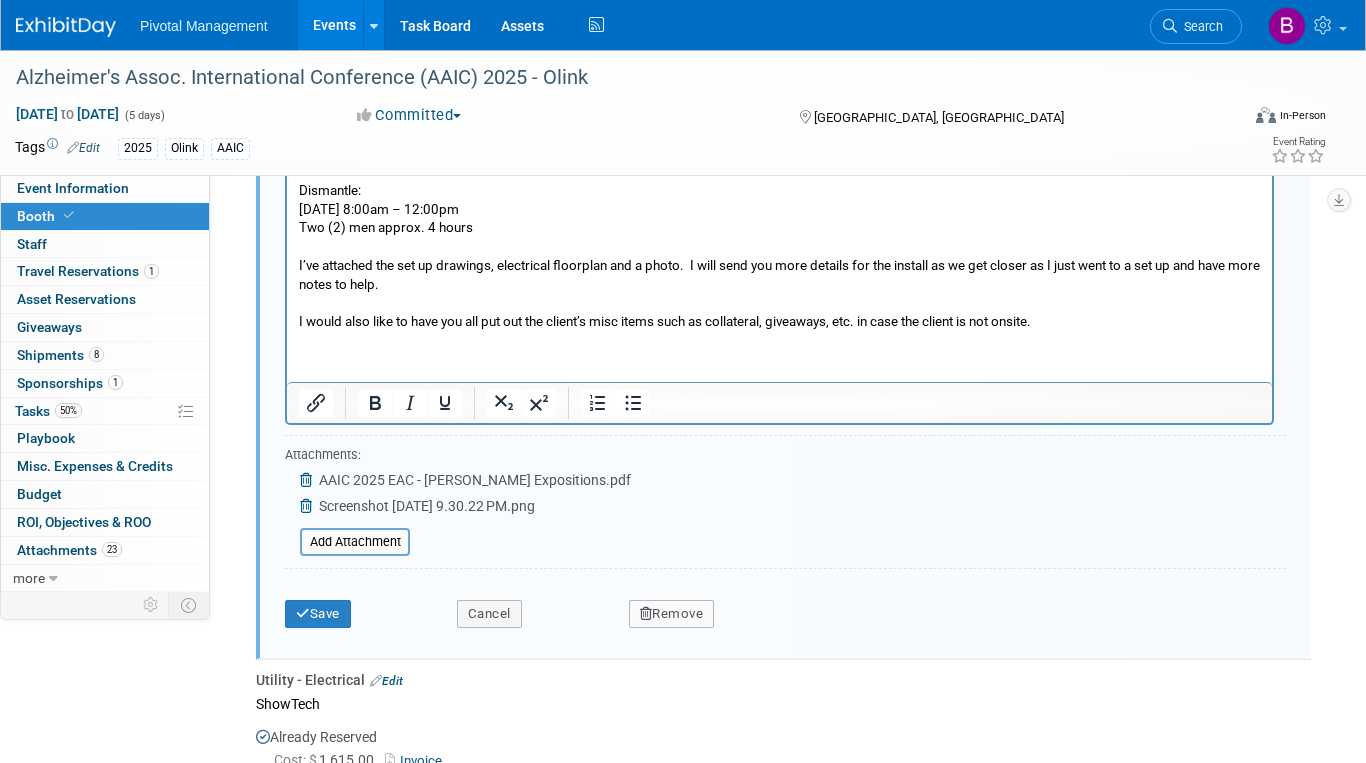 scroll, scrollTop: 2106, scrollLeft: 0, axis: vertical 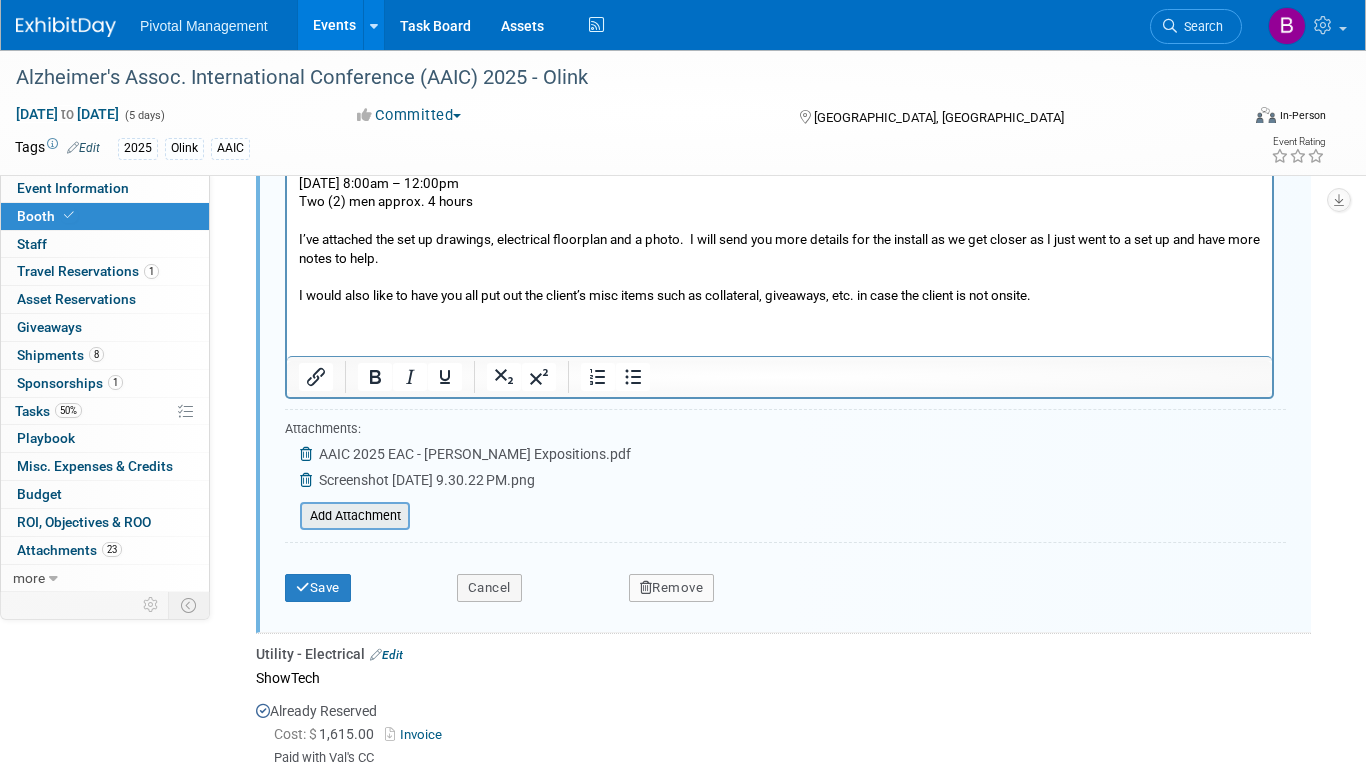 click at bounding box center (289, 516) 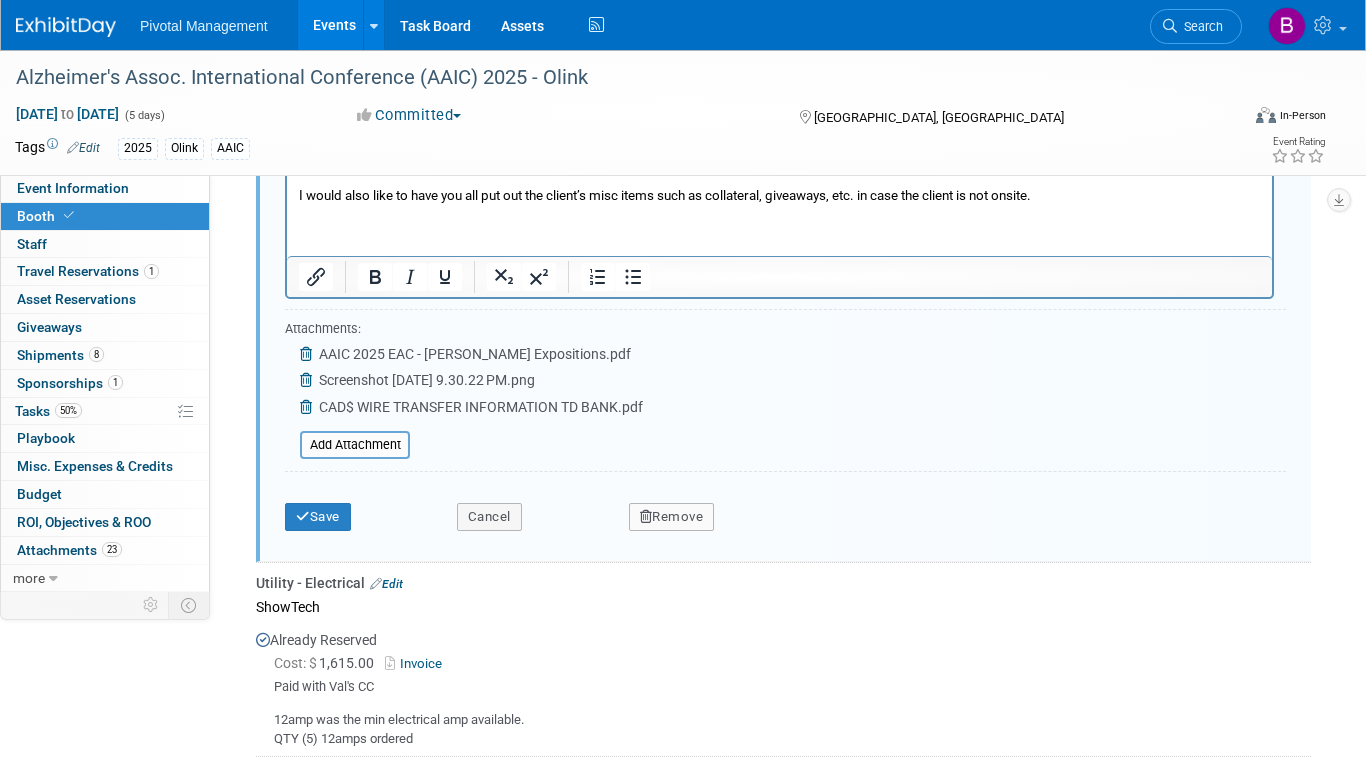 scroll, scrollTop: 2209, scrollLeft: 0, axis: vertical 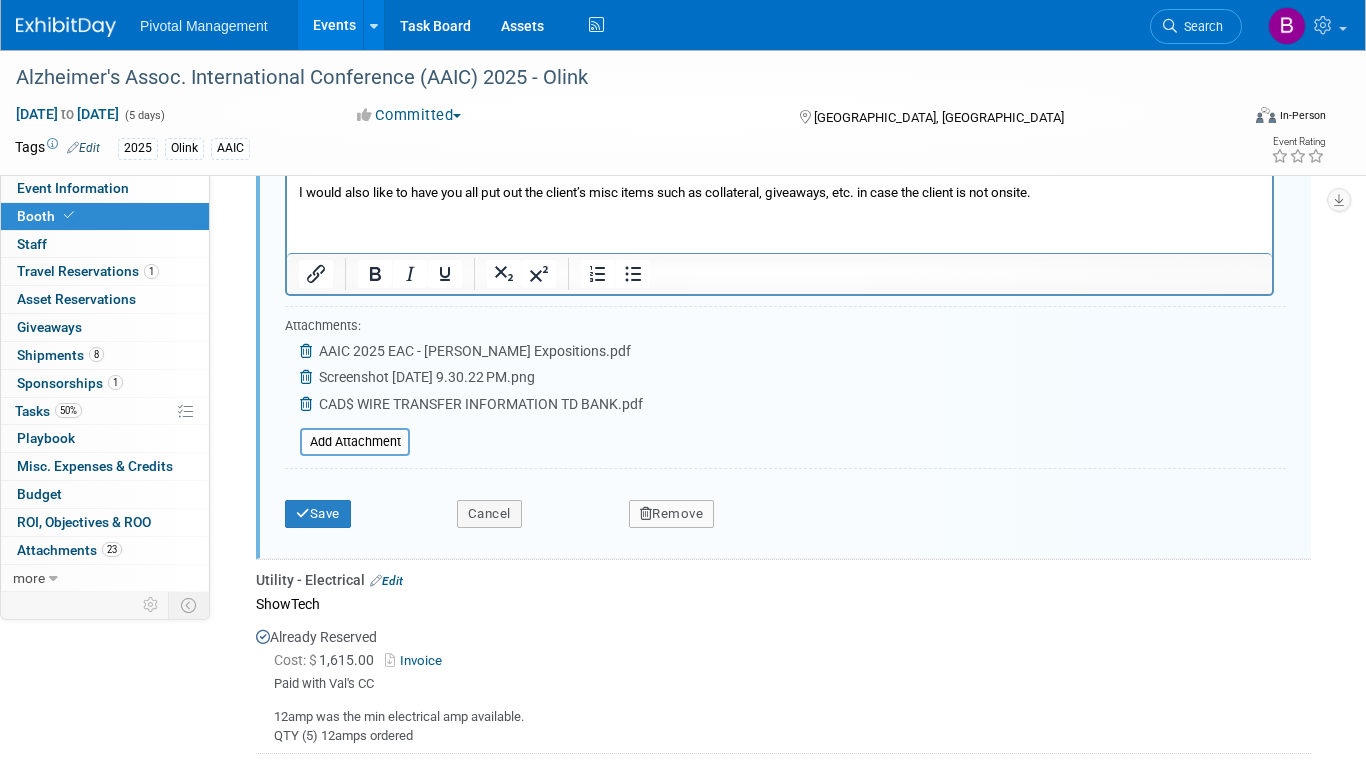 click on "Audio / Video
Carpet / Flooring
Catering / Food / Beverage
Floral / Decorative
Furniture (tables, chairs, etc.)
Labor – Cleaning
Labor - Consultant / Contractor / Specialist
Labor – Forklift
Labor - Installation / Dismantle
Labor - Other / Miscellaneous
Labor - Rigging
Labor - Security
Labor - Temp Staff
Labor – Transportation Other" at bounding box center (783, -12) 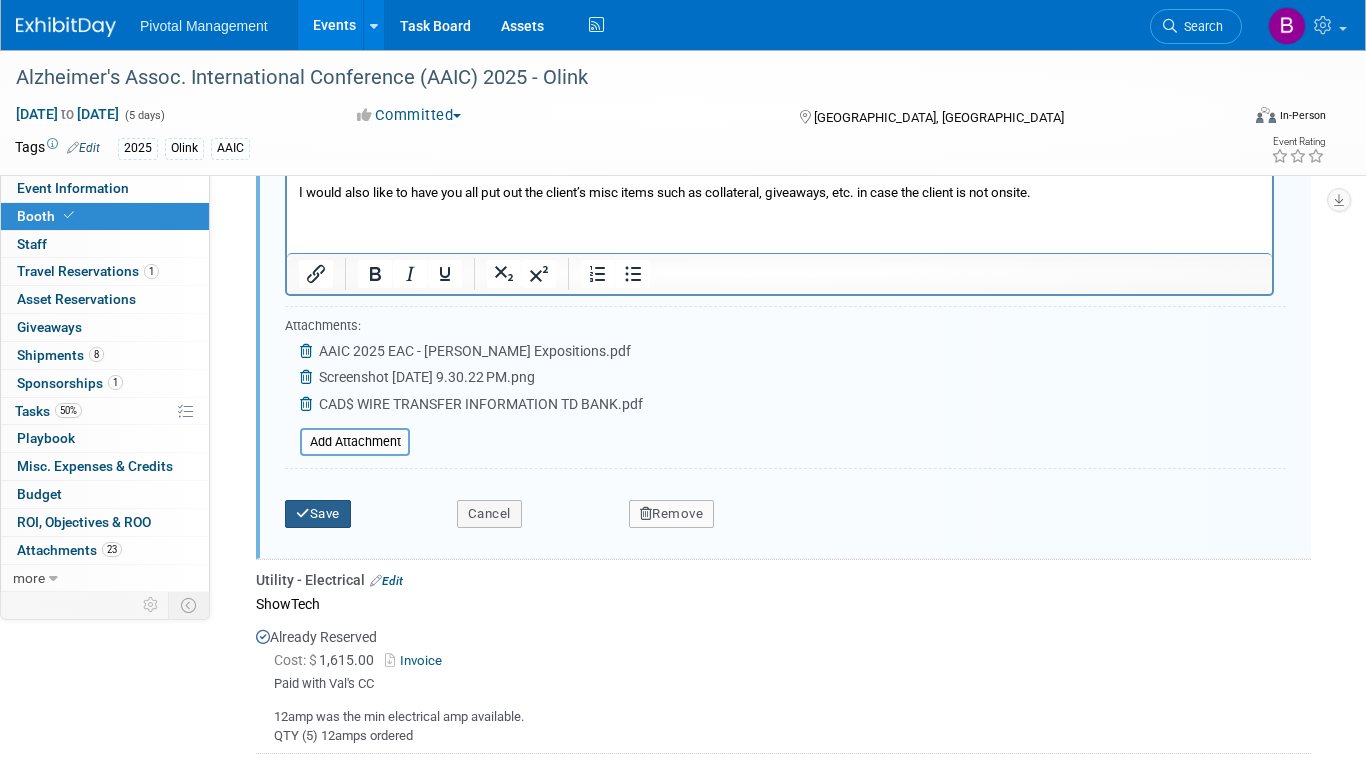 click on "Save" at bounding box center (318, 514) 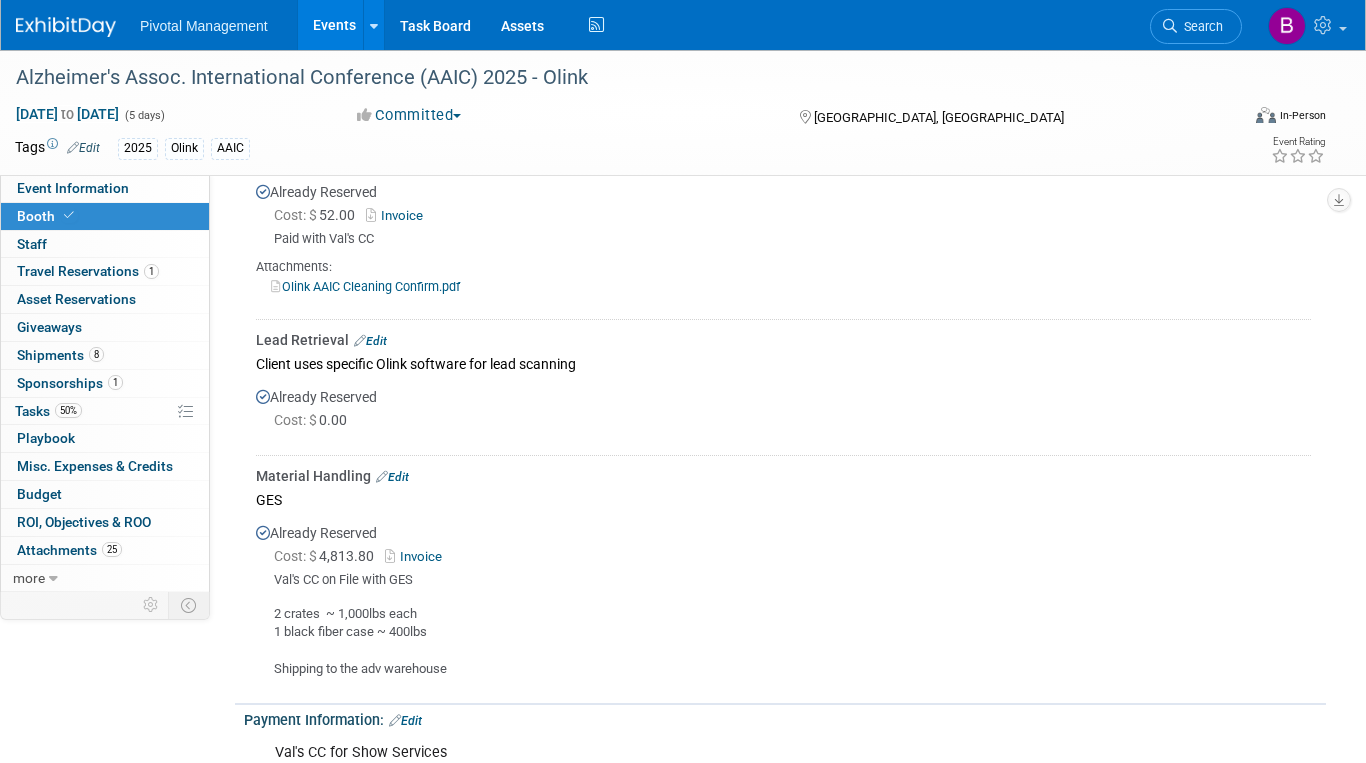 scroll, scrollTop: 2221, scrollLeft: 0, axis: vertical 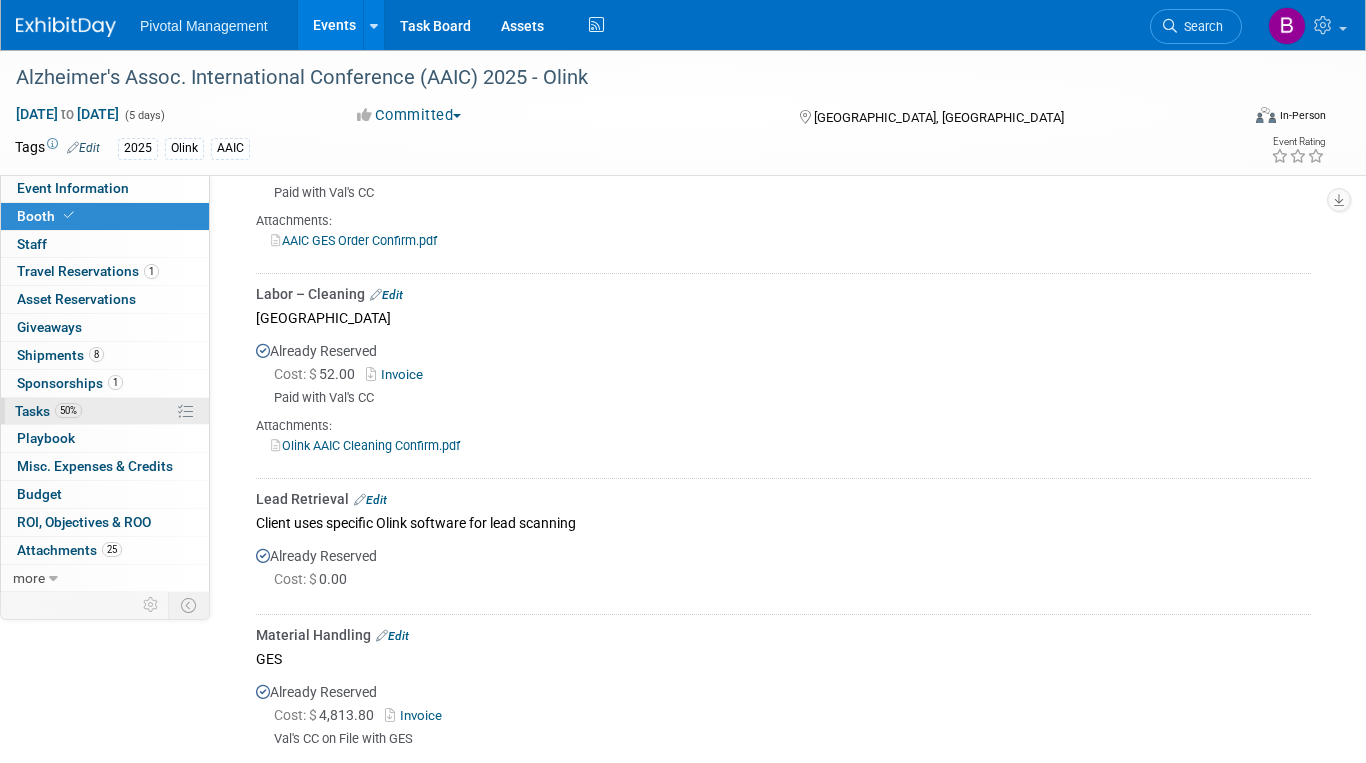 click on "Tasks 50%" at bounding box center (48, 411) 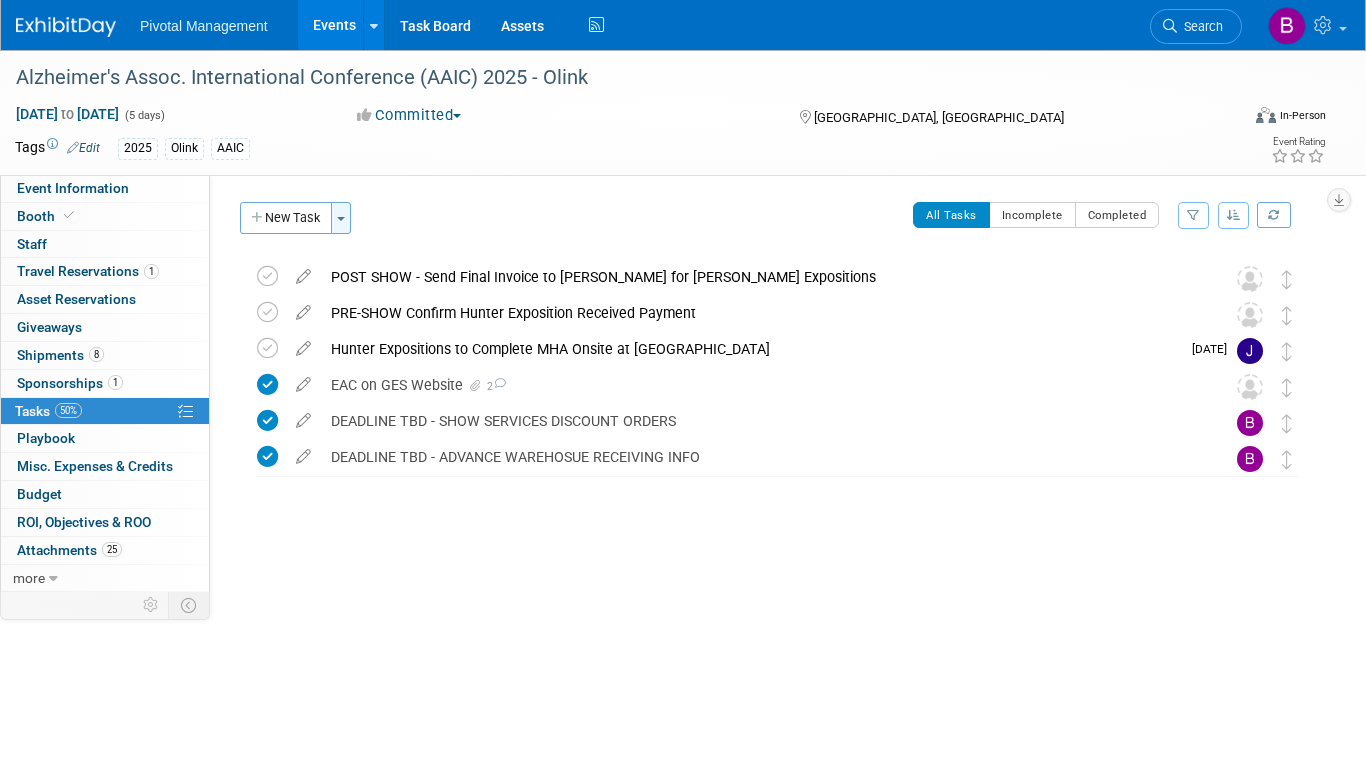 click on "Toggle Dropdown" at bounding box center [341, 218] 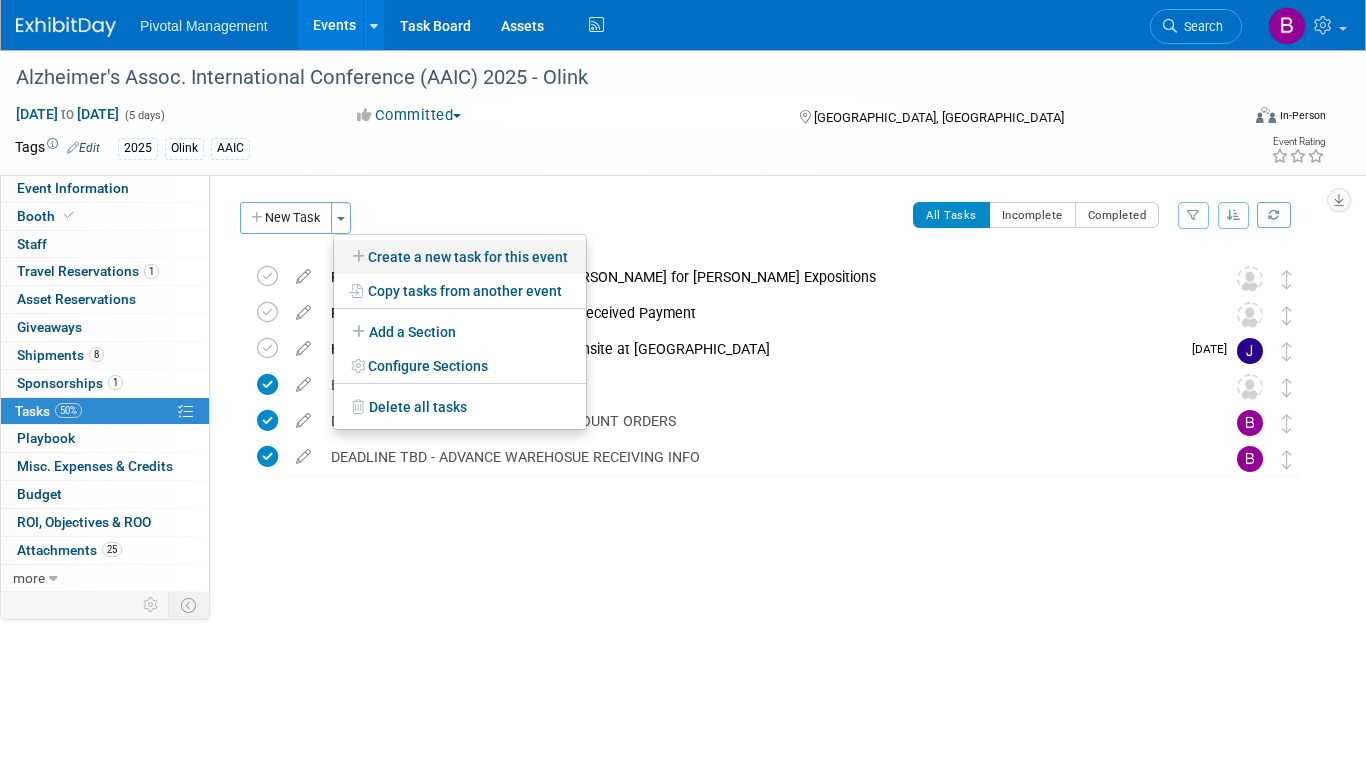 click on "Create a new task for this event" at bounding box center (460, 257) 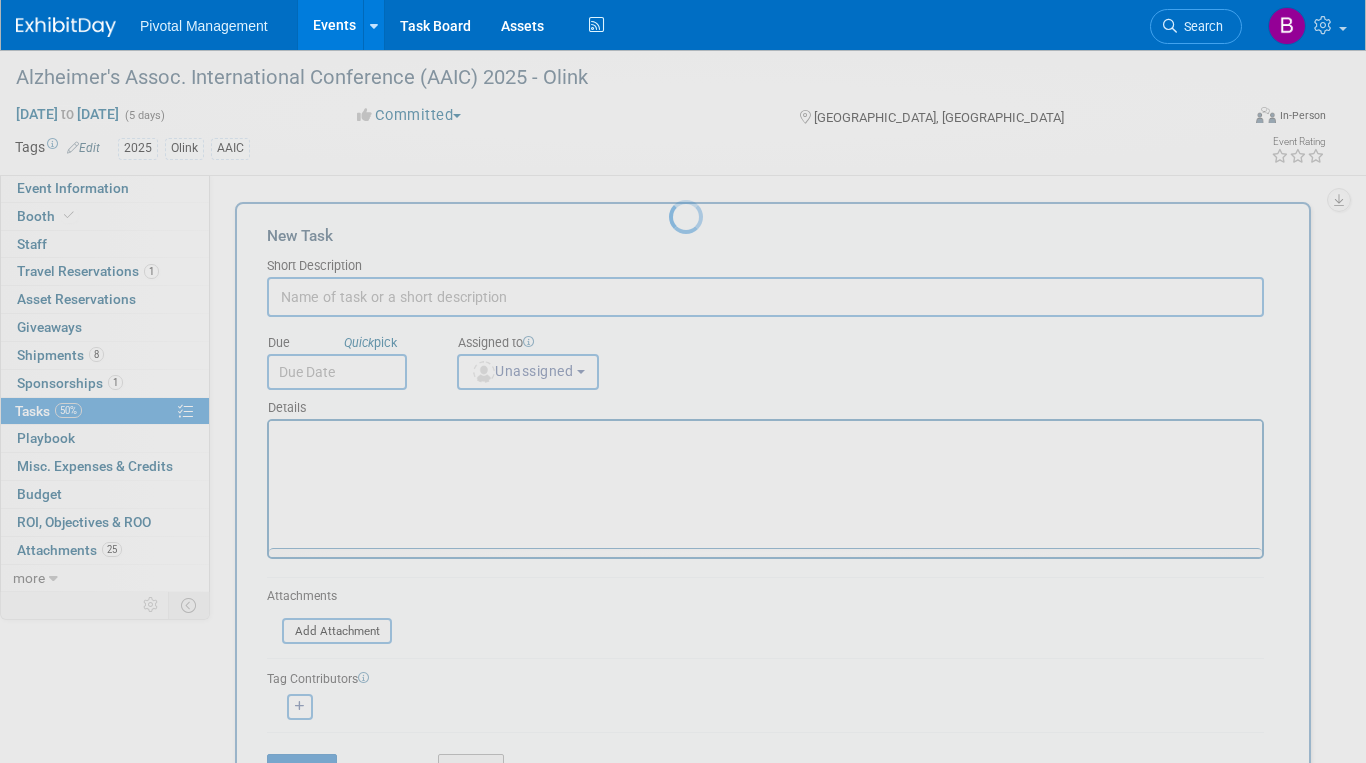 scroll, scrollTop: 0, scrollLeft: 0, axis: both 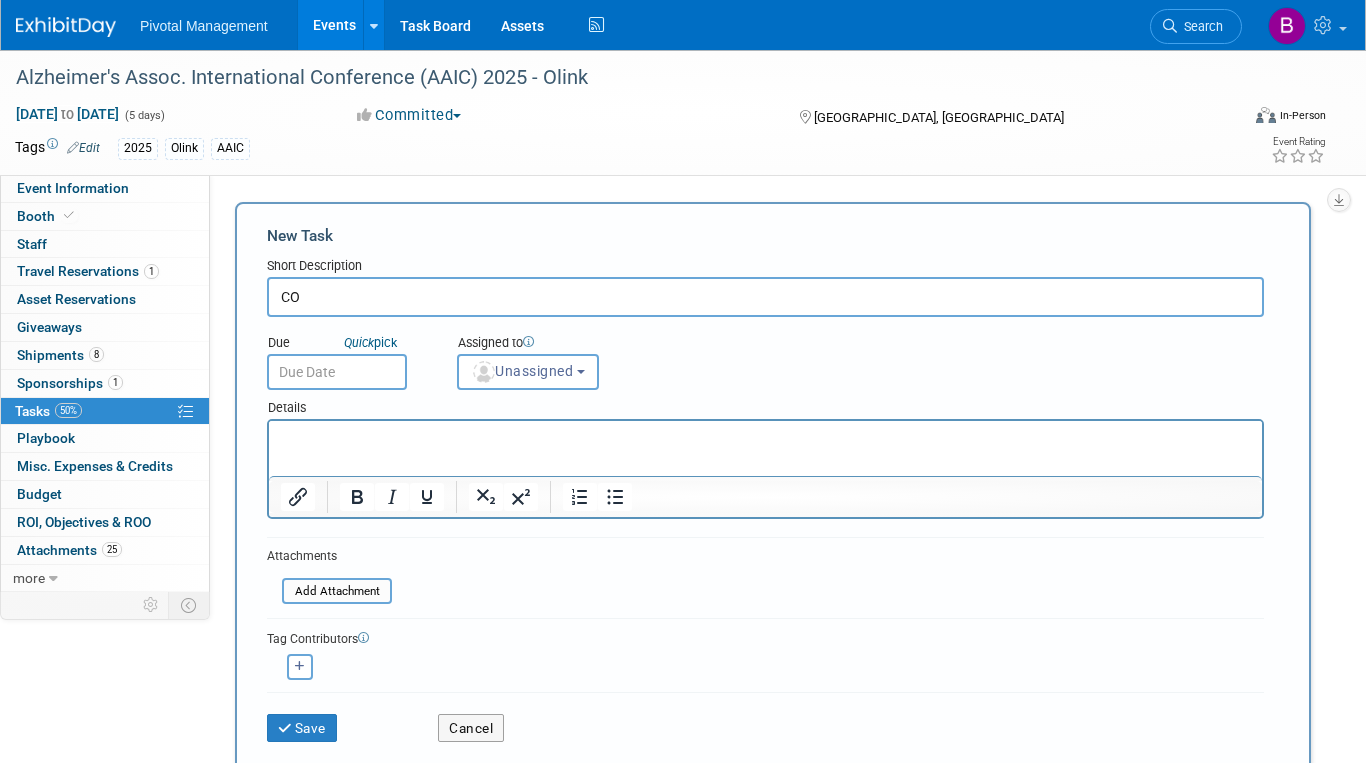 type on "C" 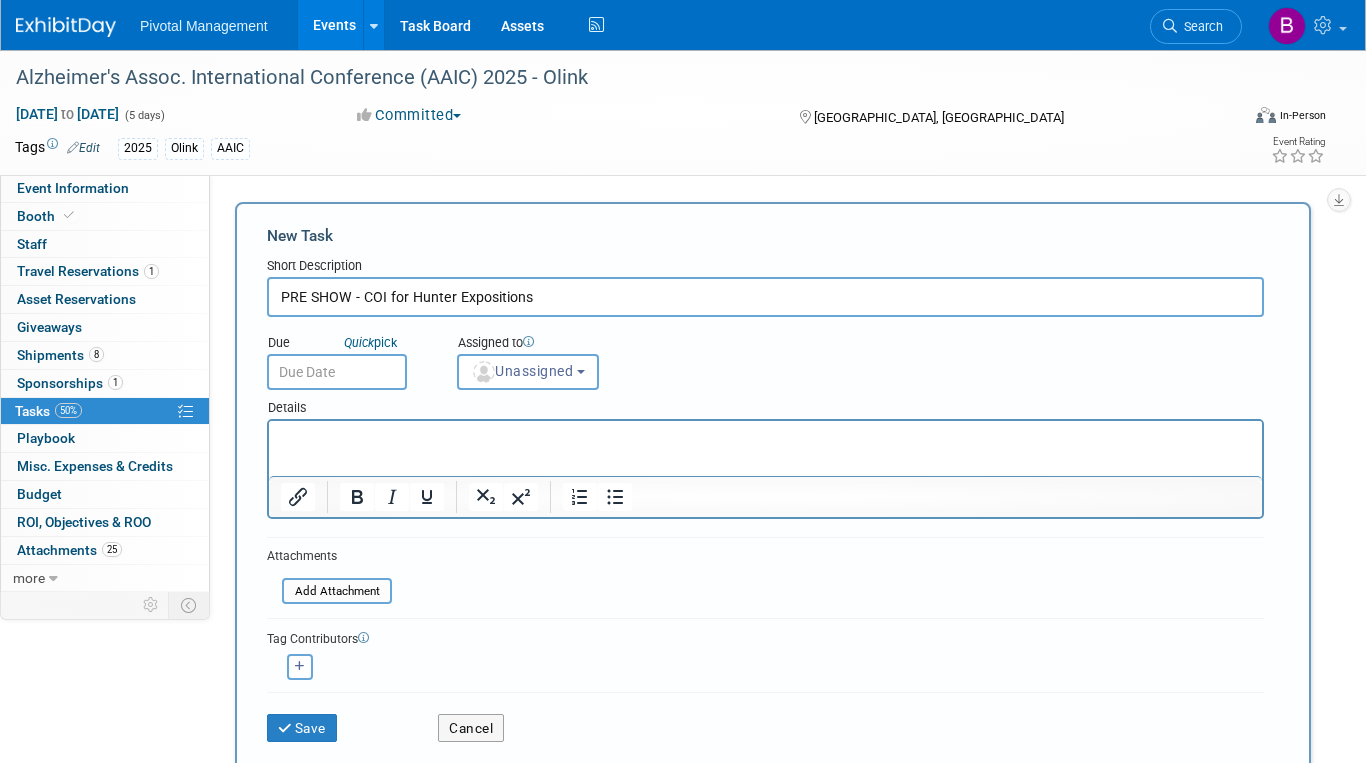 type on "PRE SHOW - COI for Hunter Expositions" 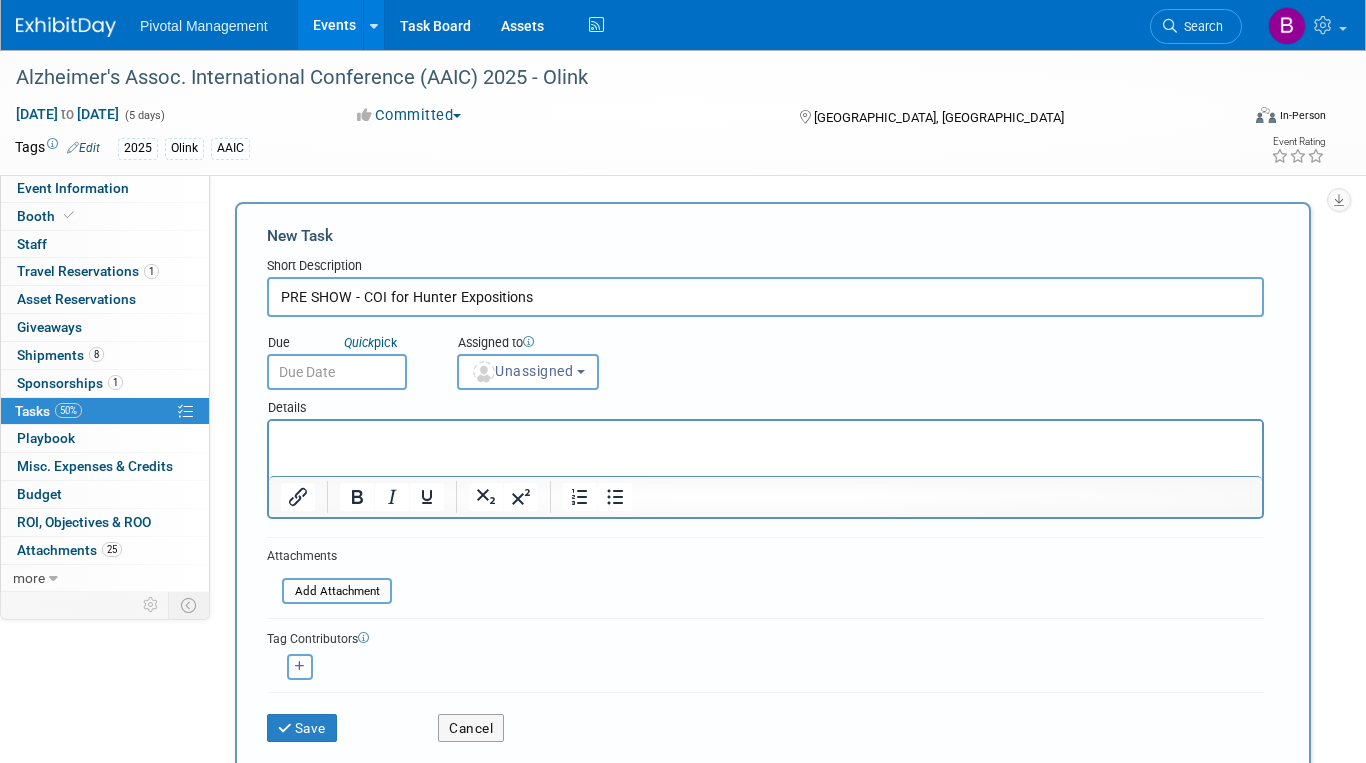 click at bounding box center (337, 372) 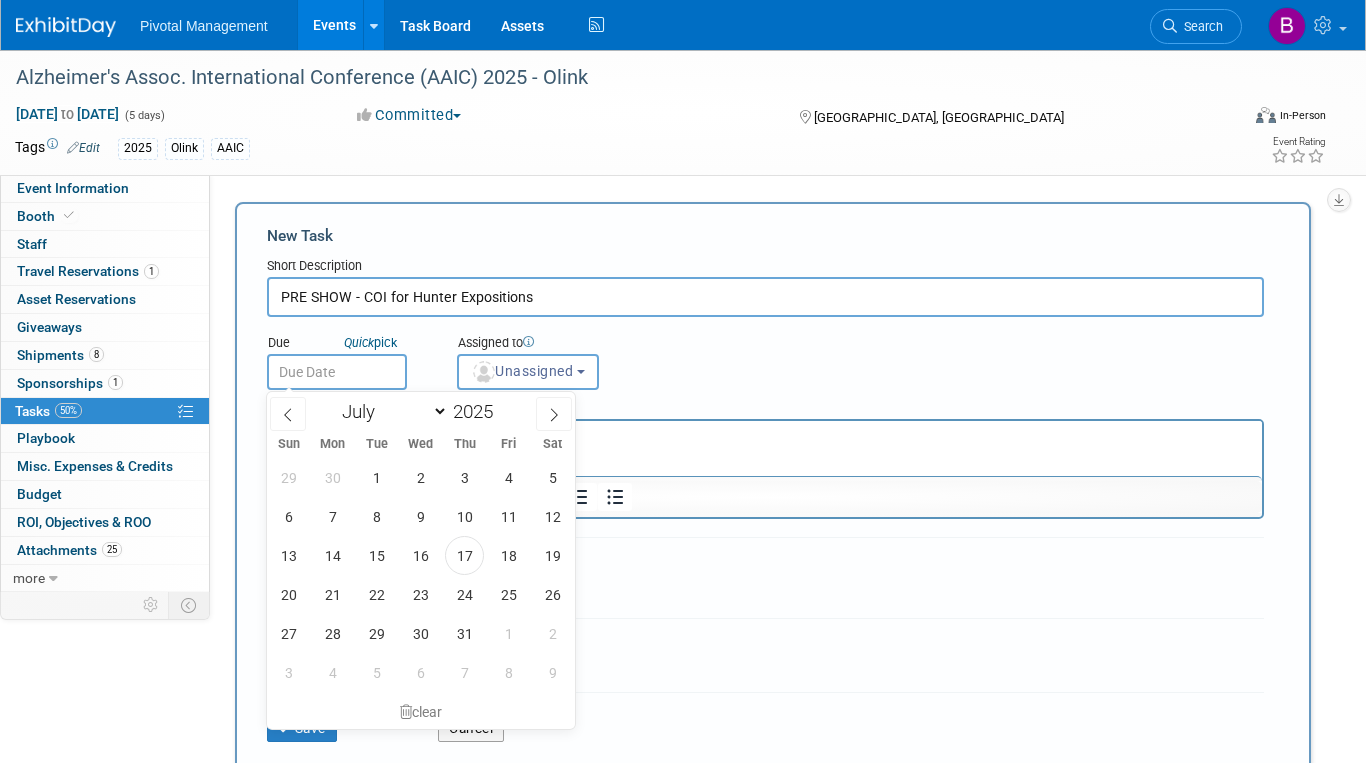 click at bounding box center [766, 439] 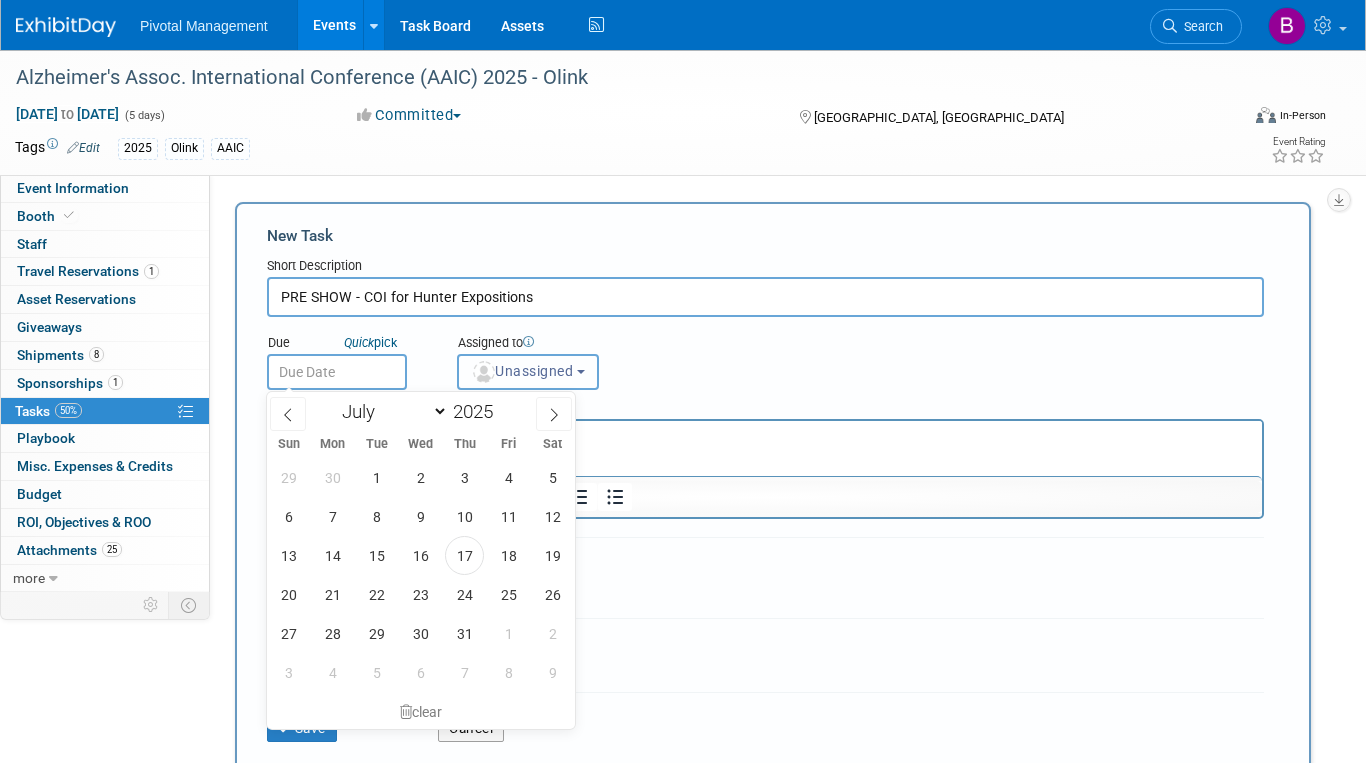 click on "Unassigned" at bounding box center (528, 372) 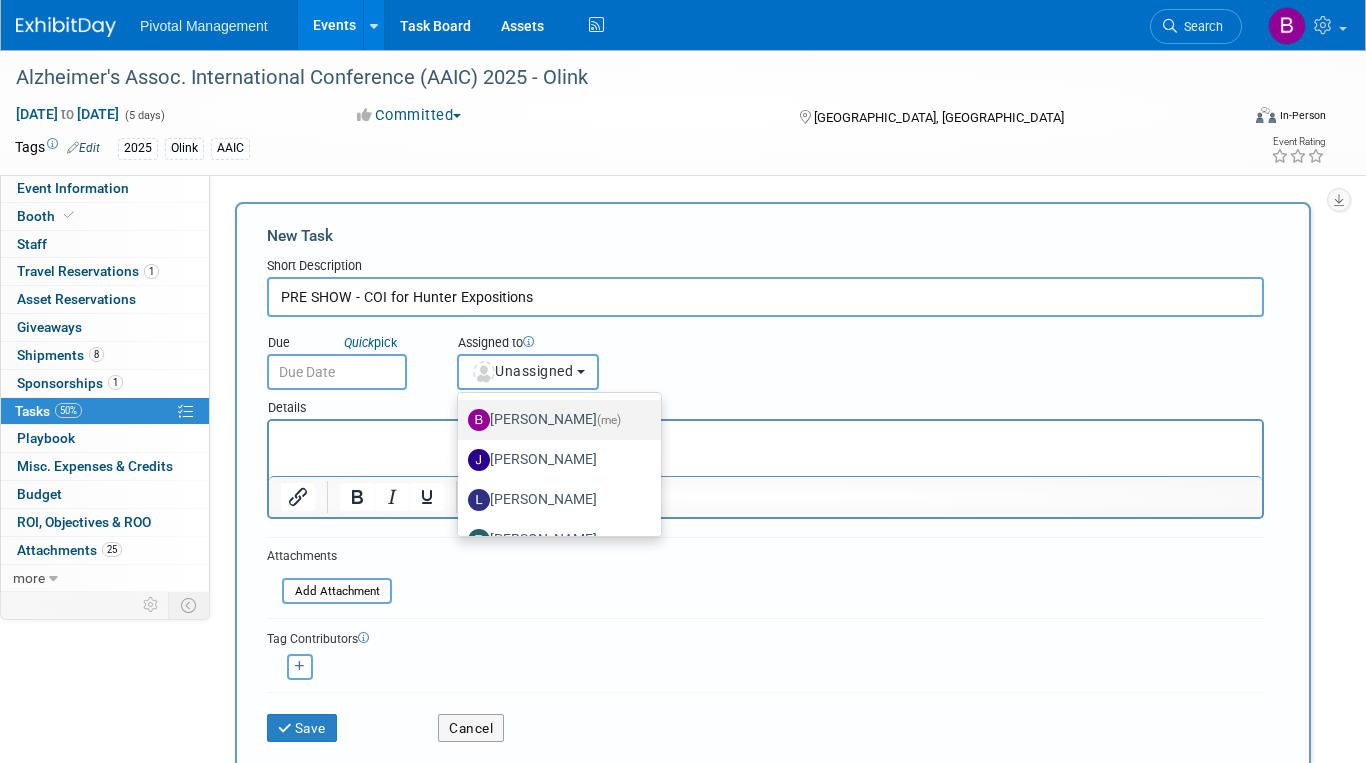 scroll, scrollTop: 80, scrollLeft: 0, axis: vertical 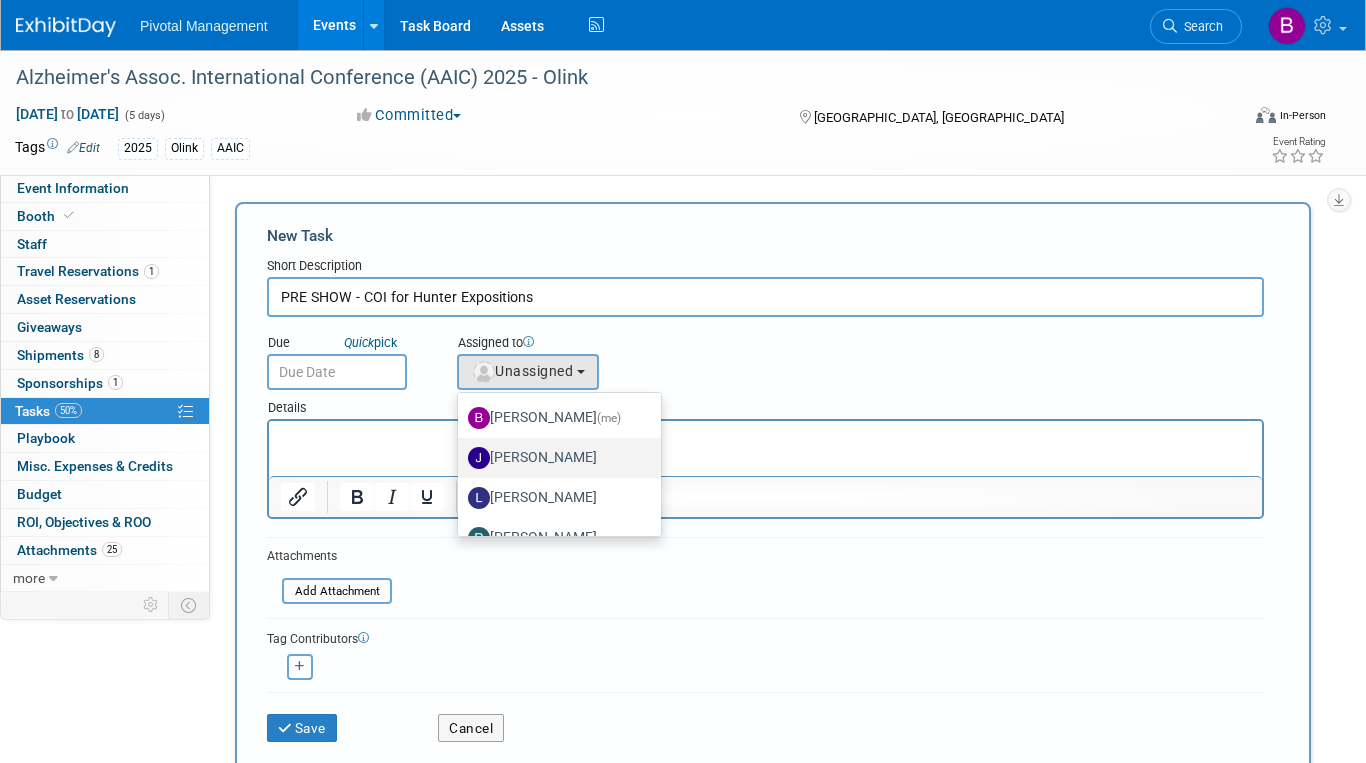 click on "Jessica Gatton" at bounding box center [554, 458] 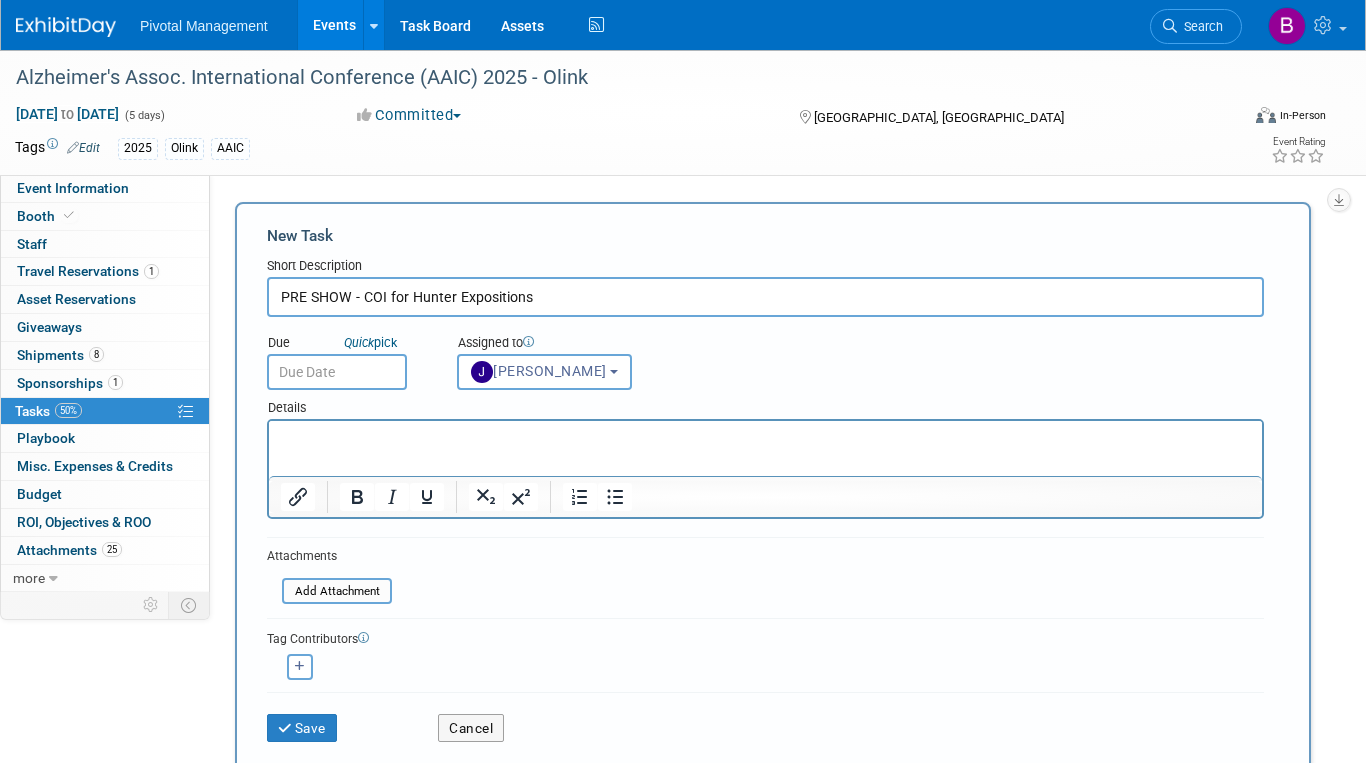 click at bounding box center (765, 435) 